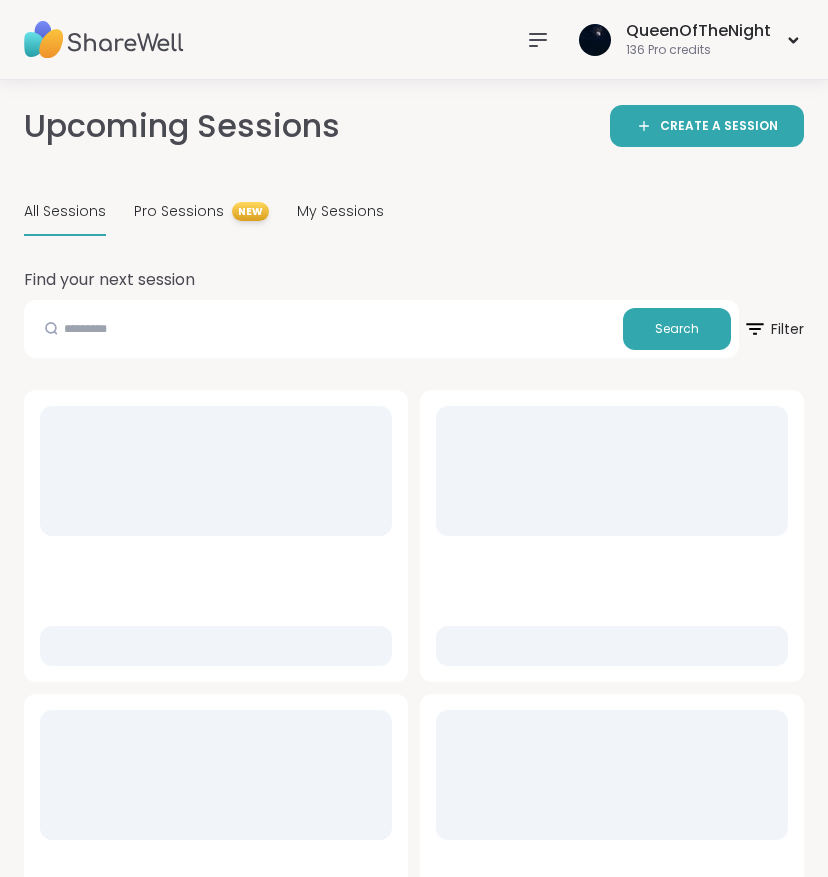 scroll, scrollTop: 0, scrollLeft: 0, axis: both 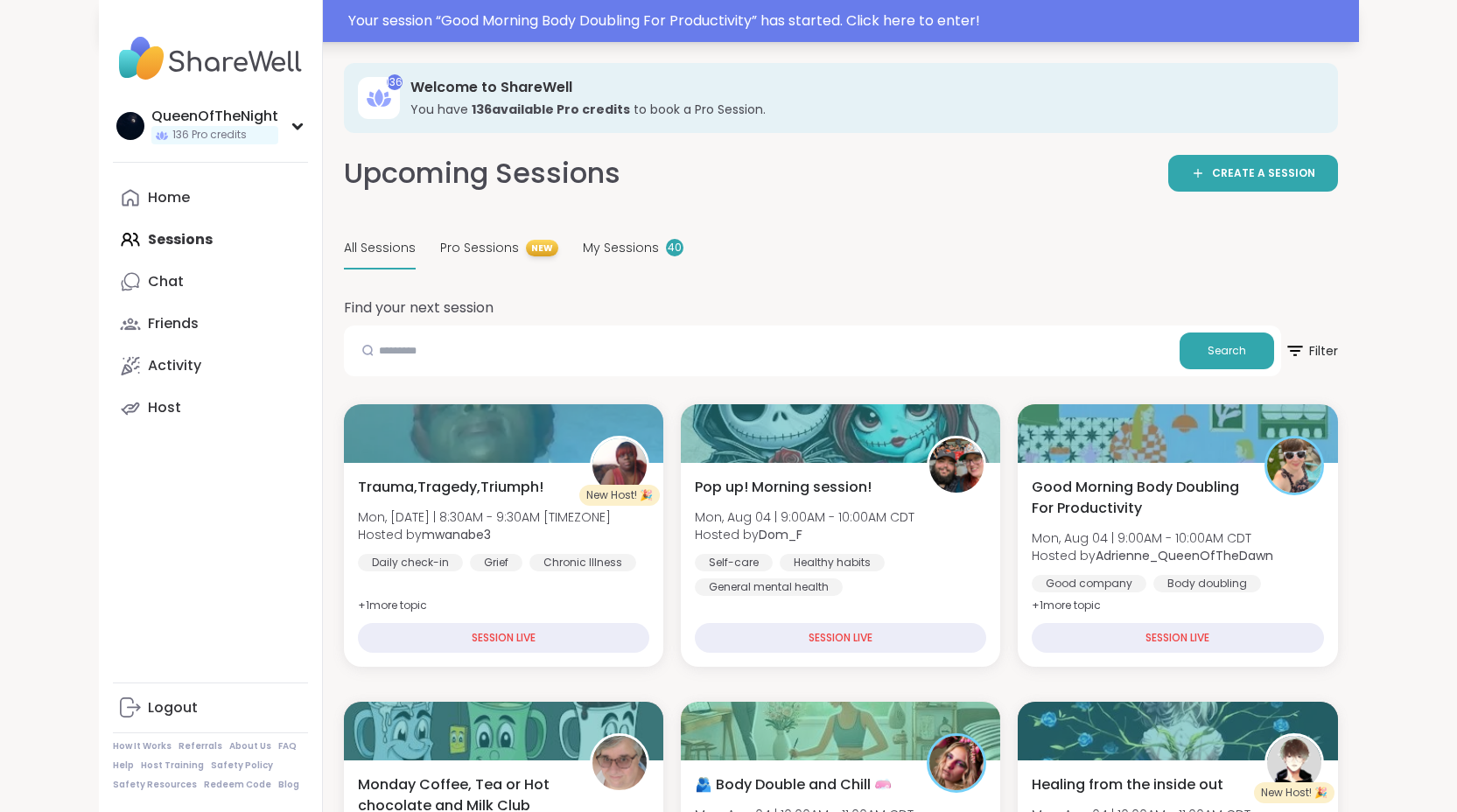 click on "Your session “ Good Morning Body Doubling For Productivity ” has started. Click here to enter!" at bounding box center (848, 21) 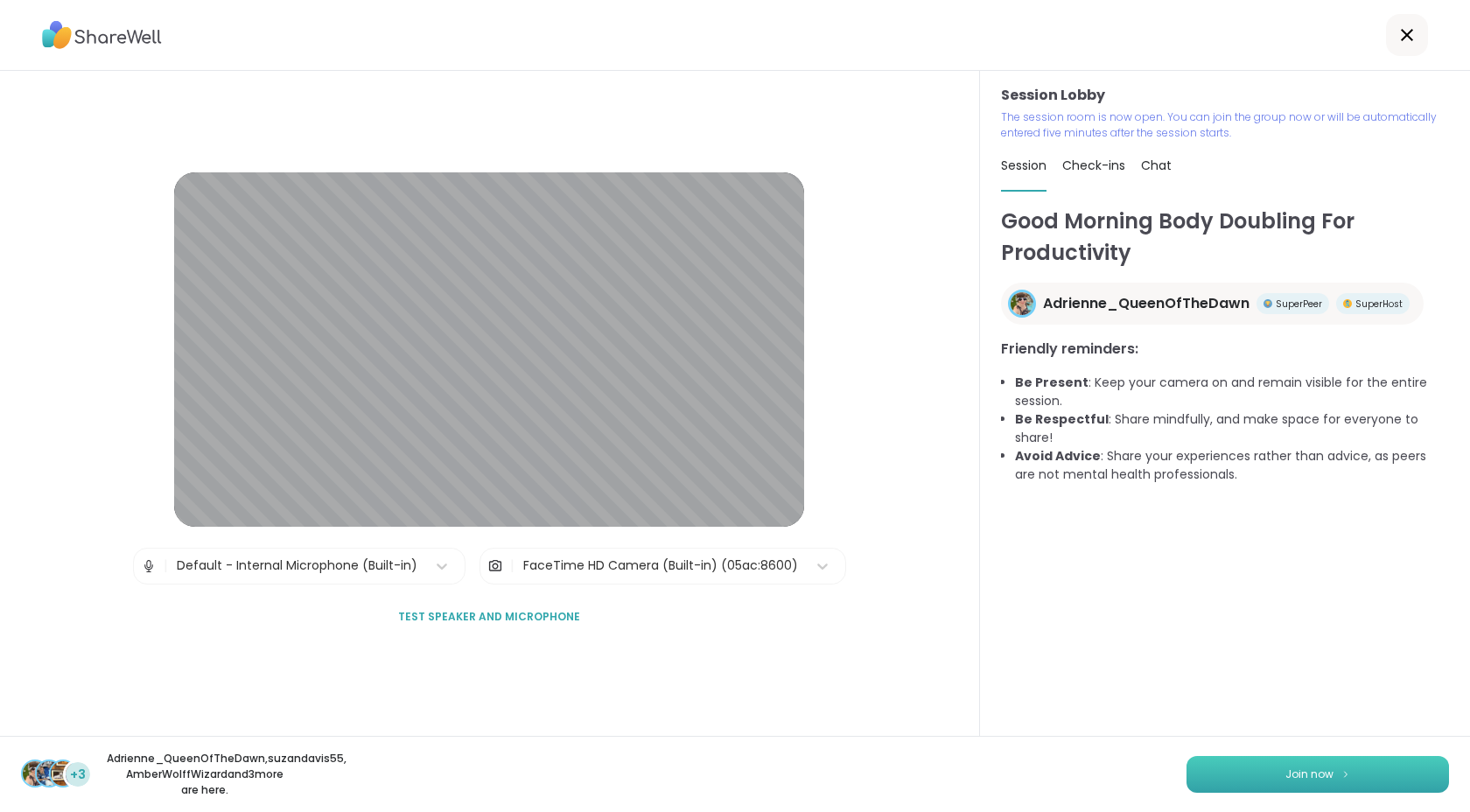 click on "Join now" at bounding box center [1309, 774] 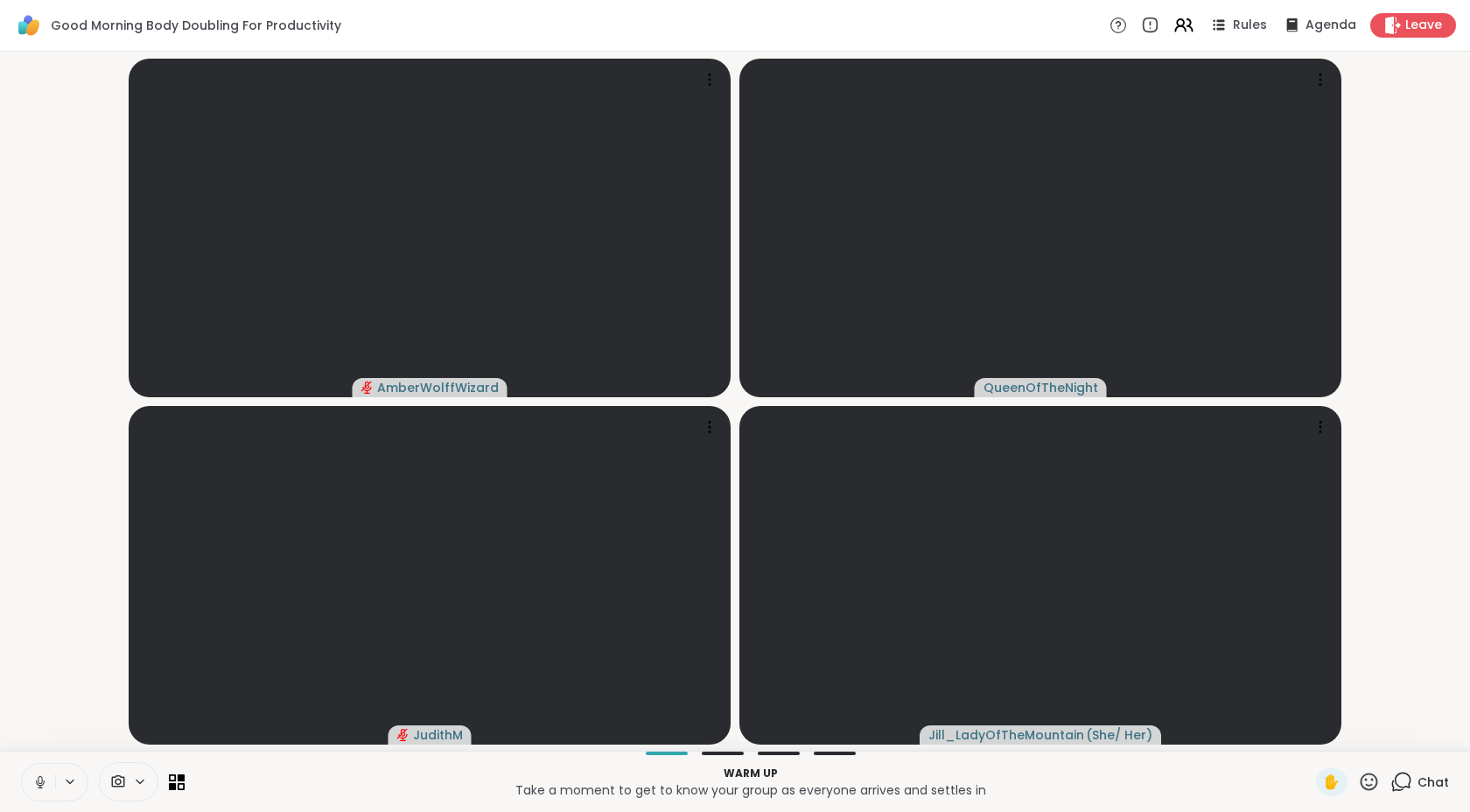 click at bounding box center [38, 782] 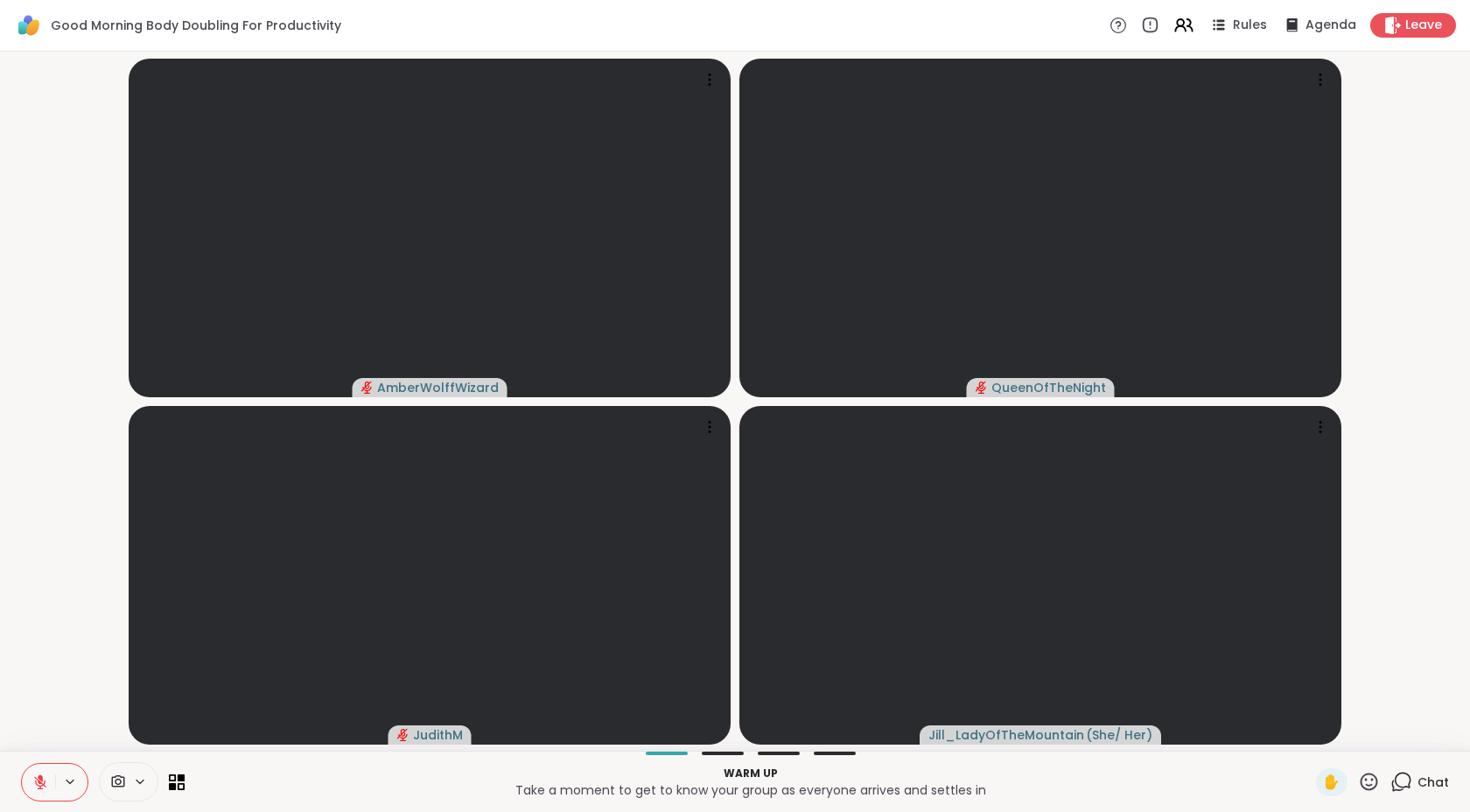 click 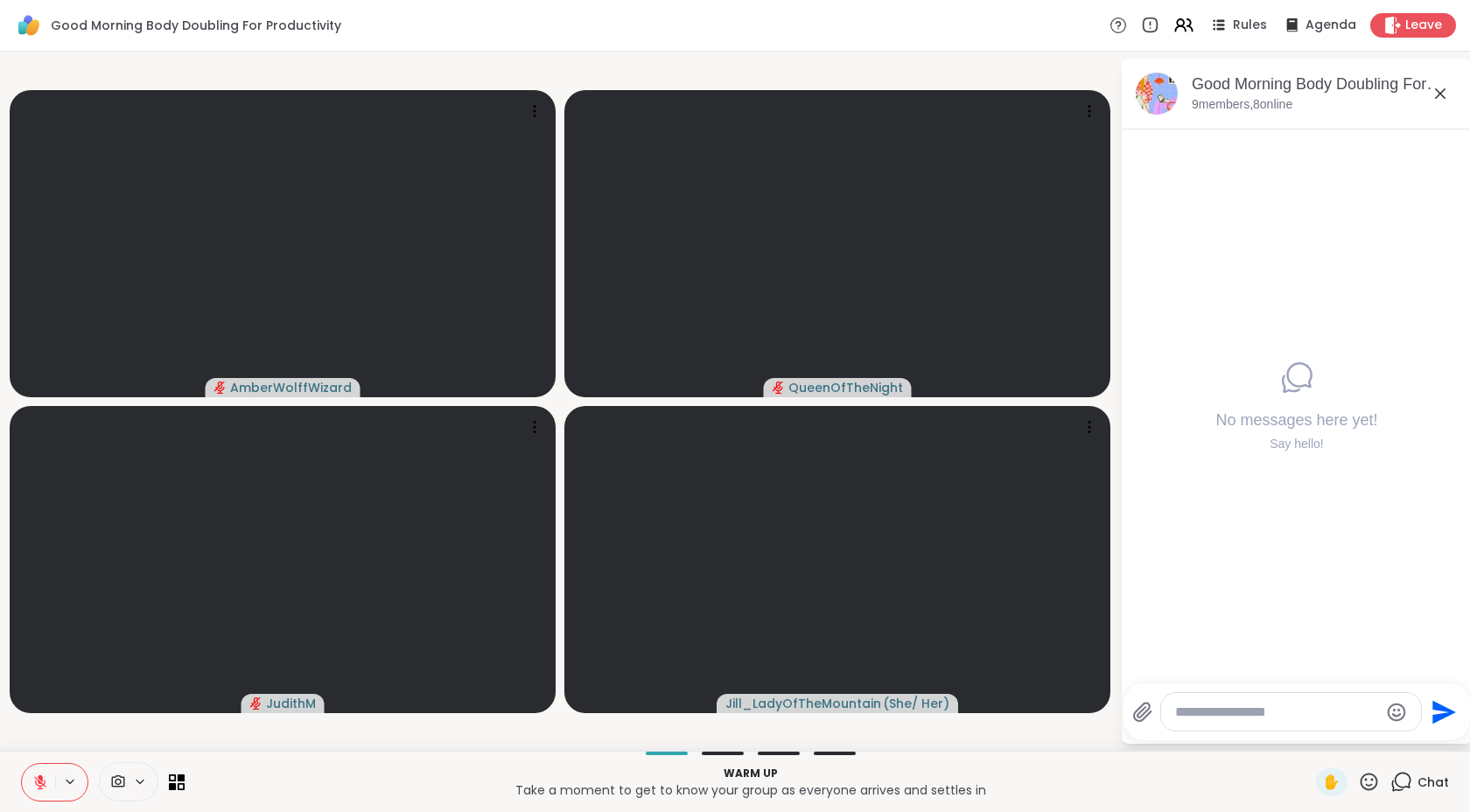 click at bounding box center [1277, 712] 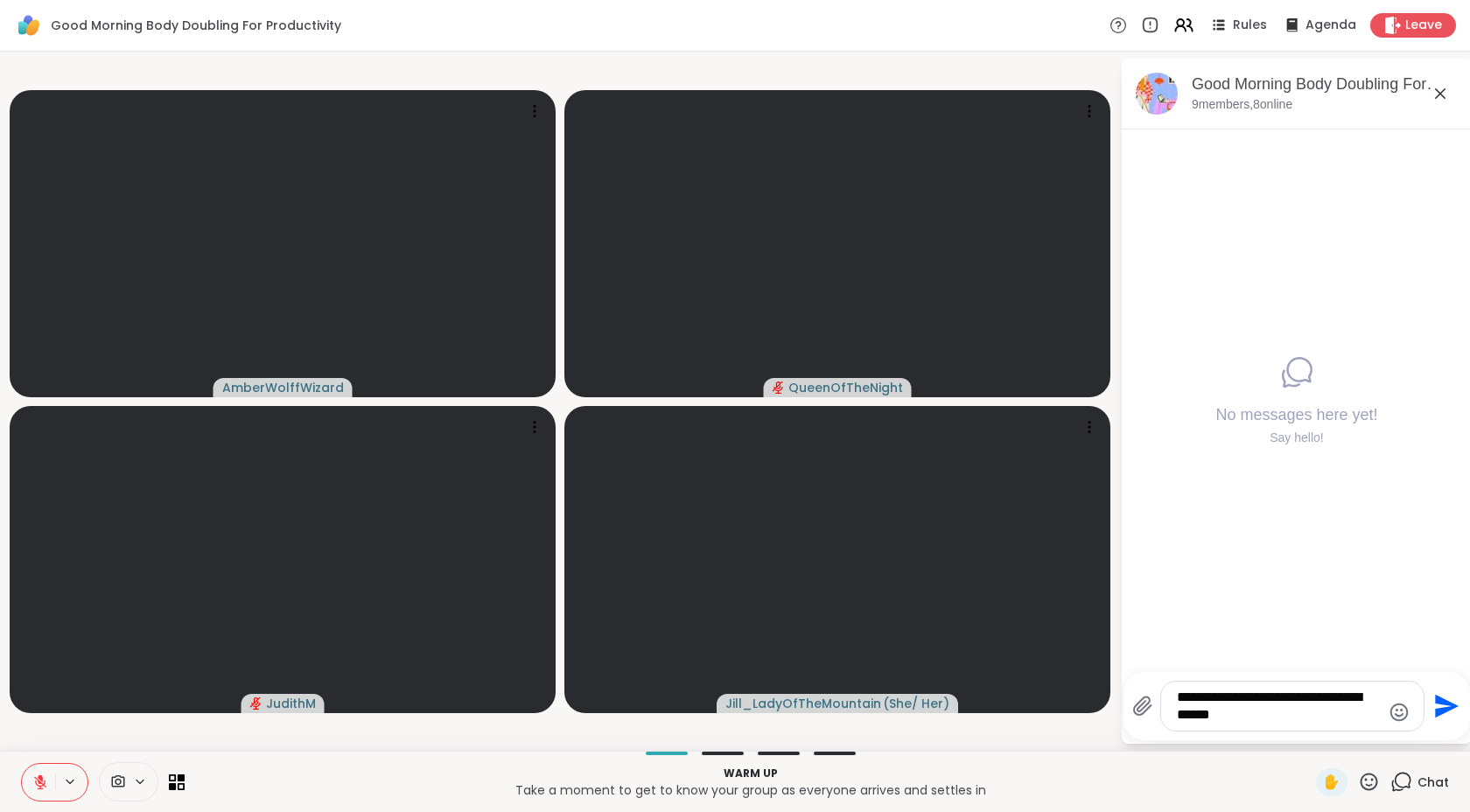 type on "**********" 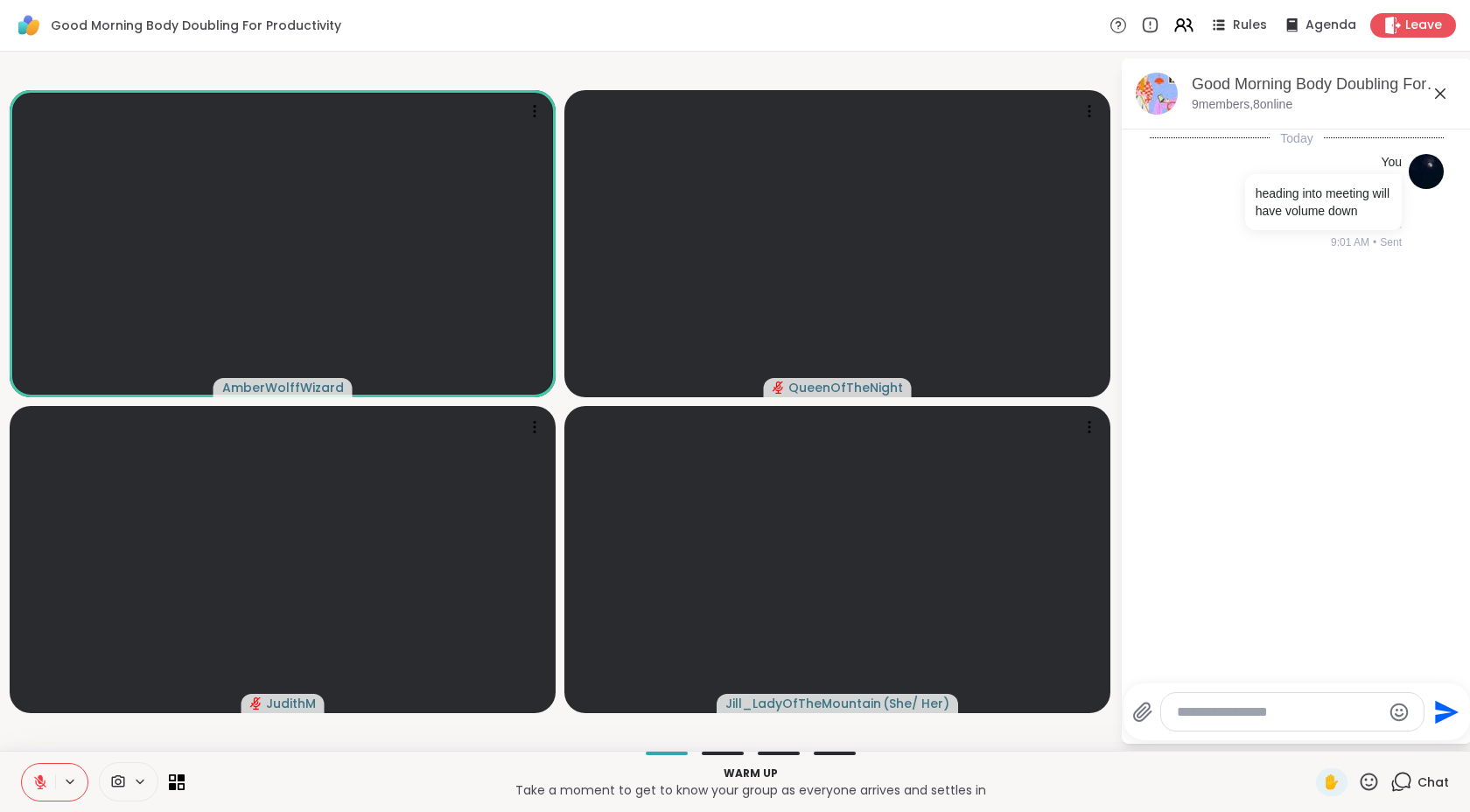 click at bounding box center (38, 782) 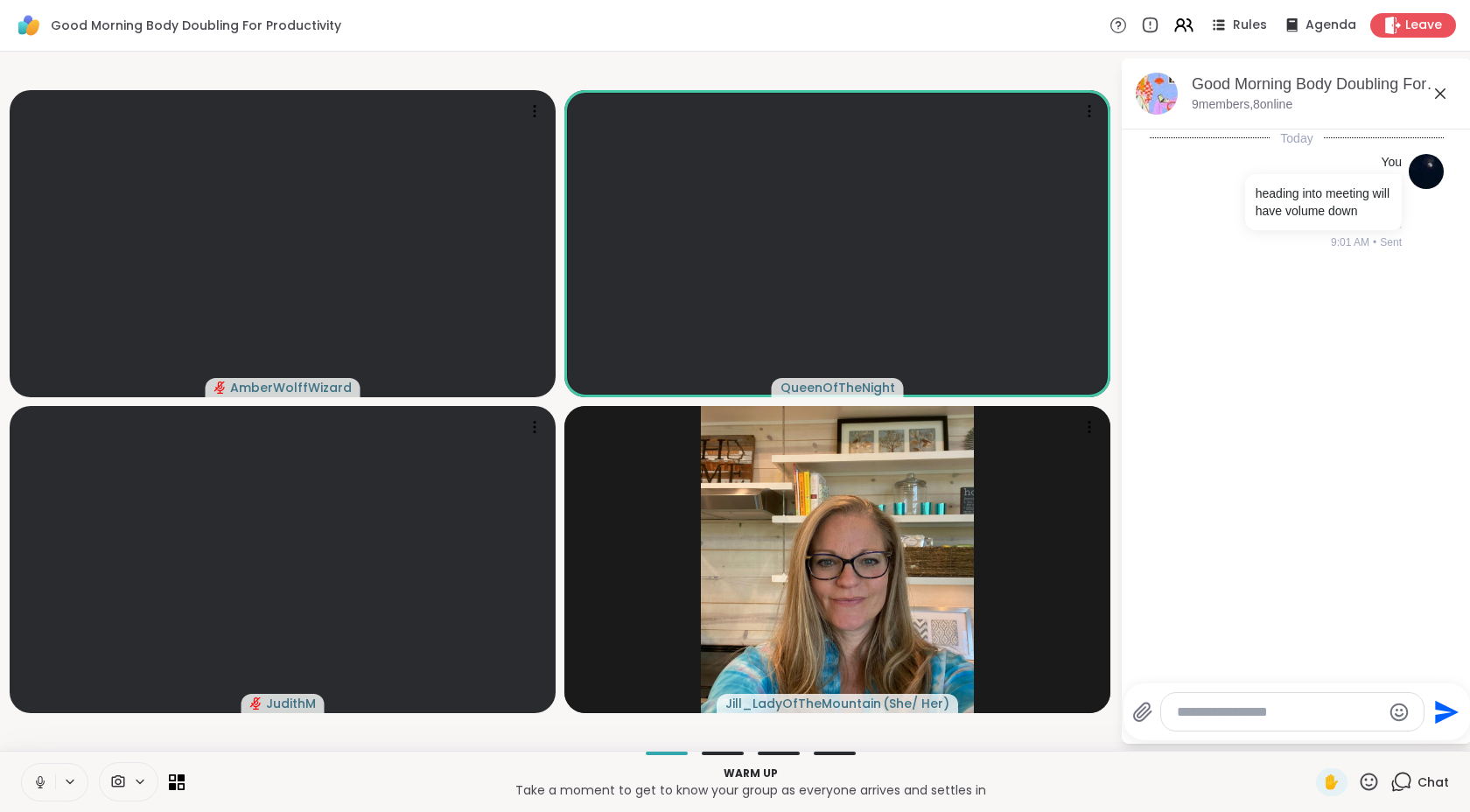 click at bounding box center [38, 782] 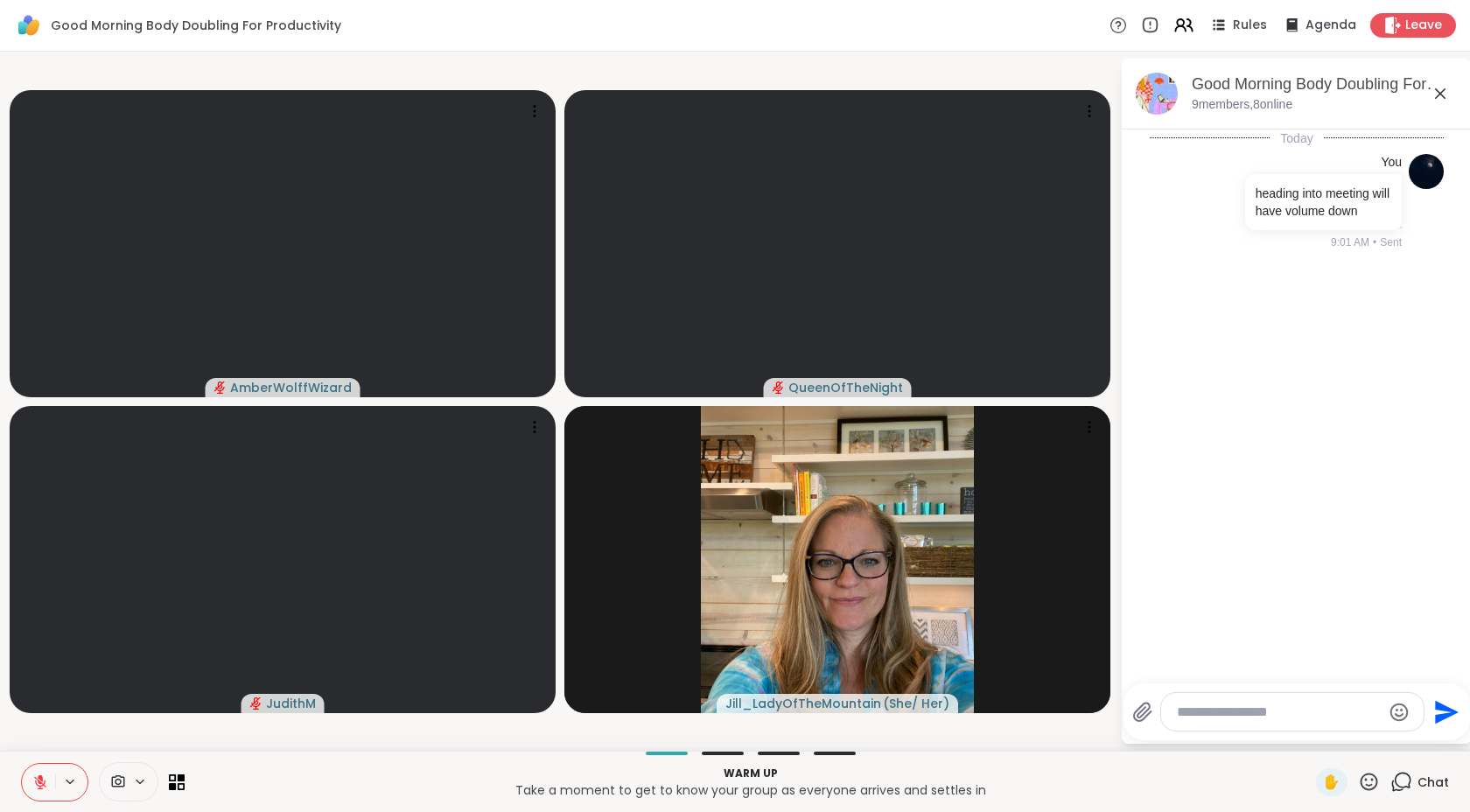 click at bounding box center [38, 782] 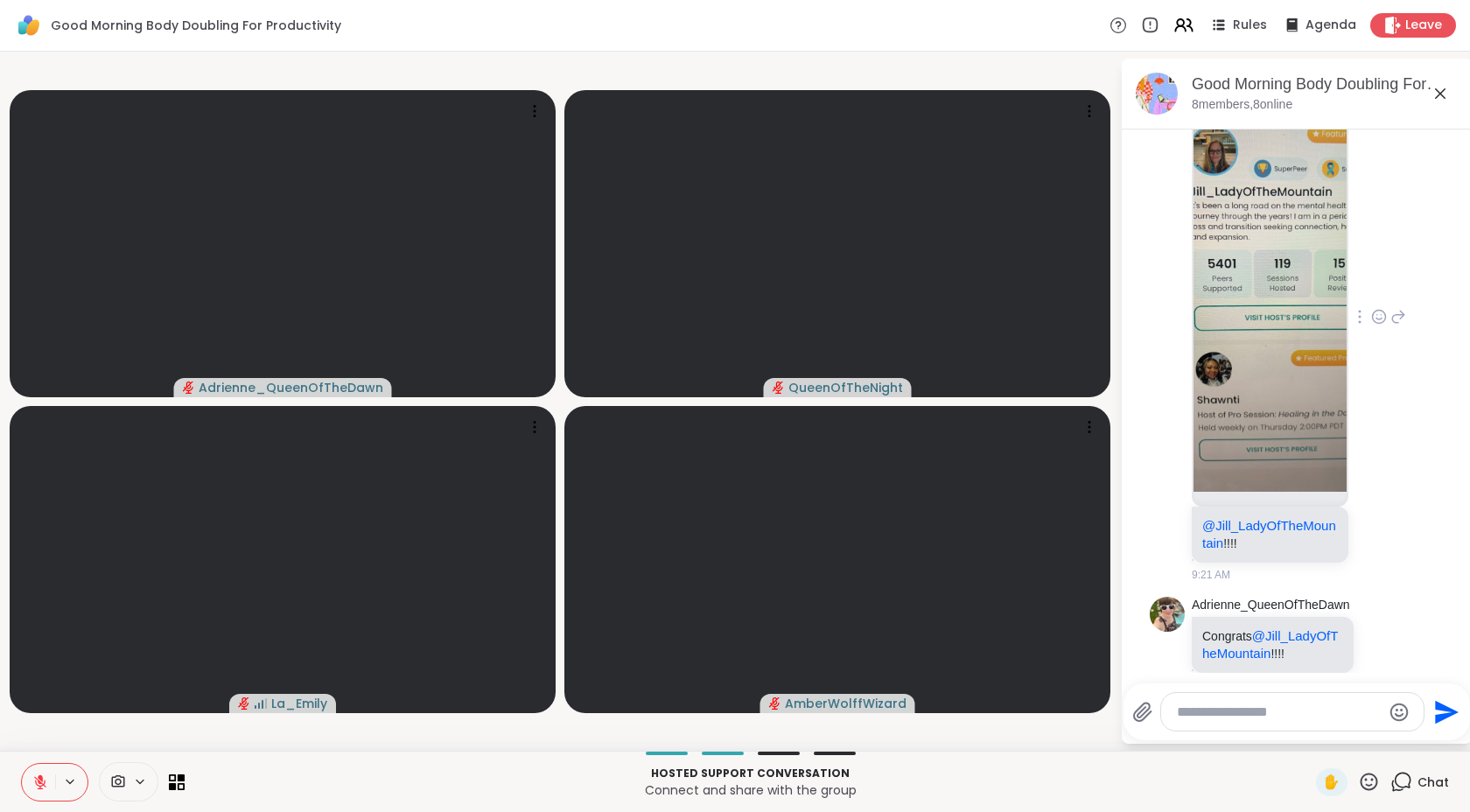 scroll, scrollTop: 668, scrollLeft: 0, axis: vertical 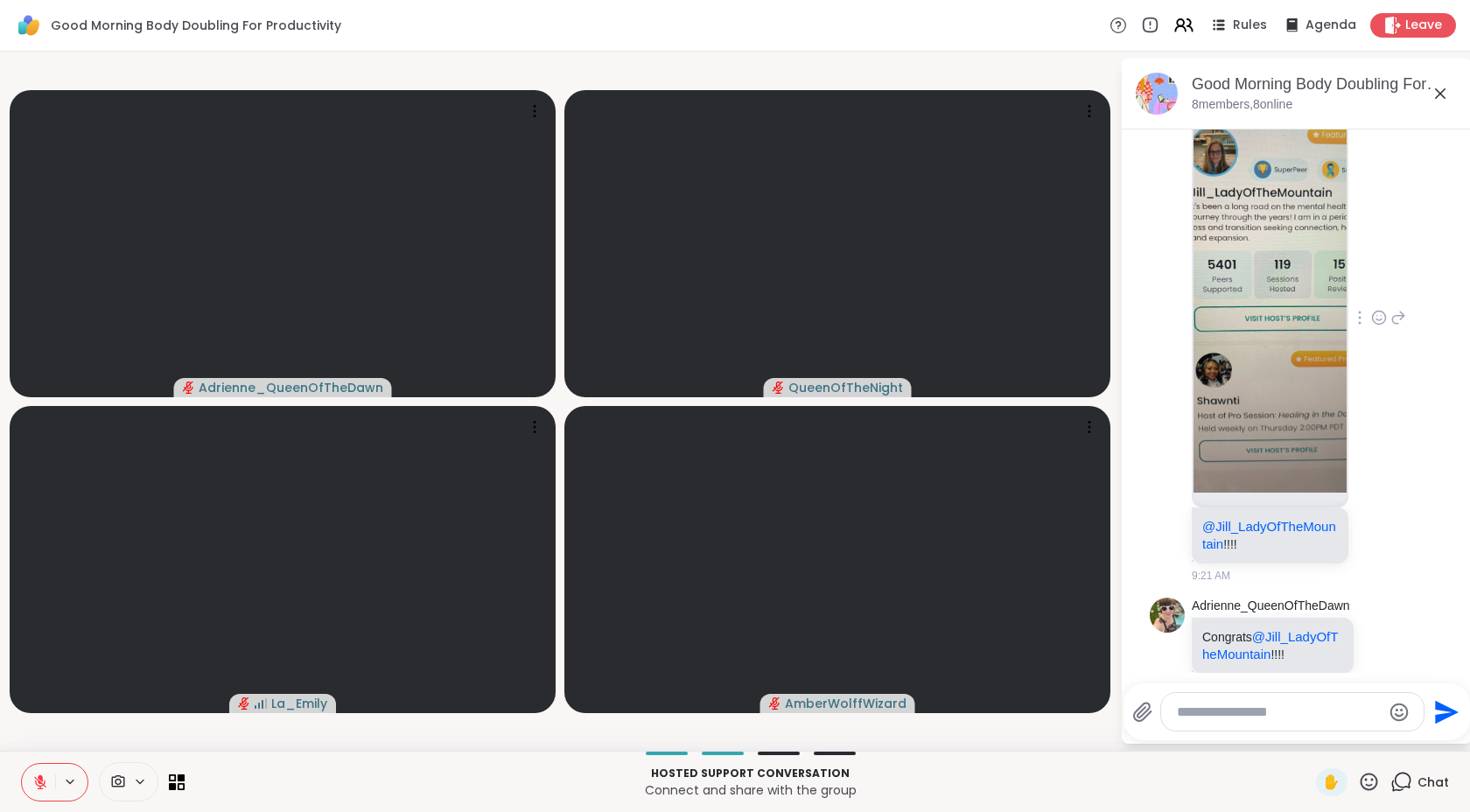 click at bounding box center [1270, 284] 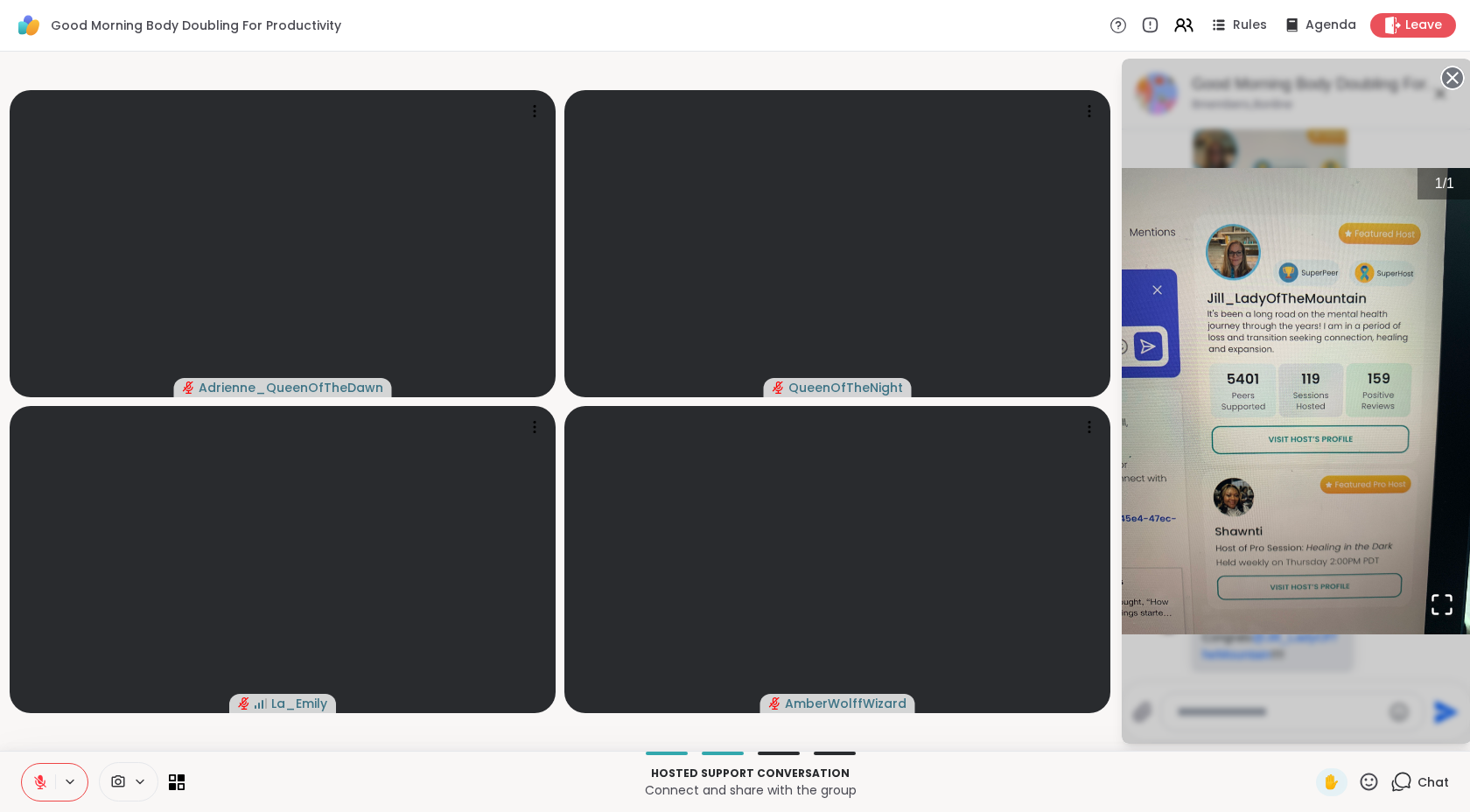 click 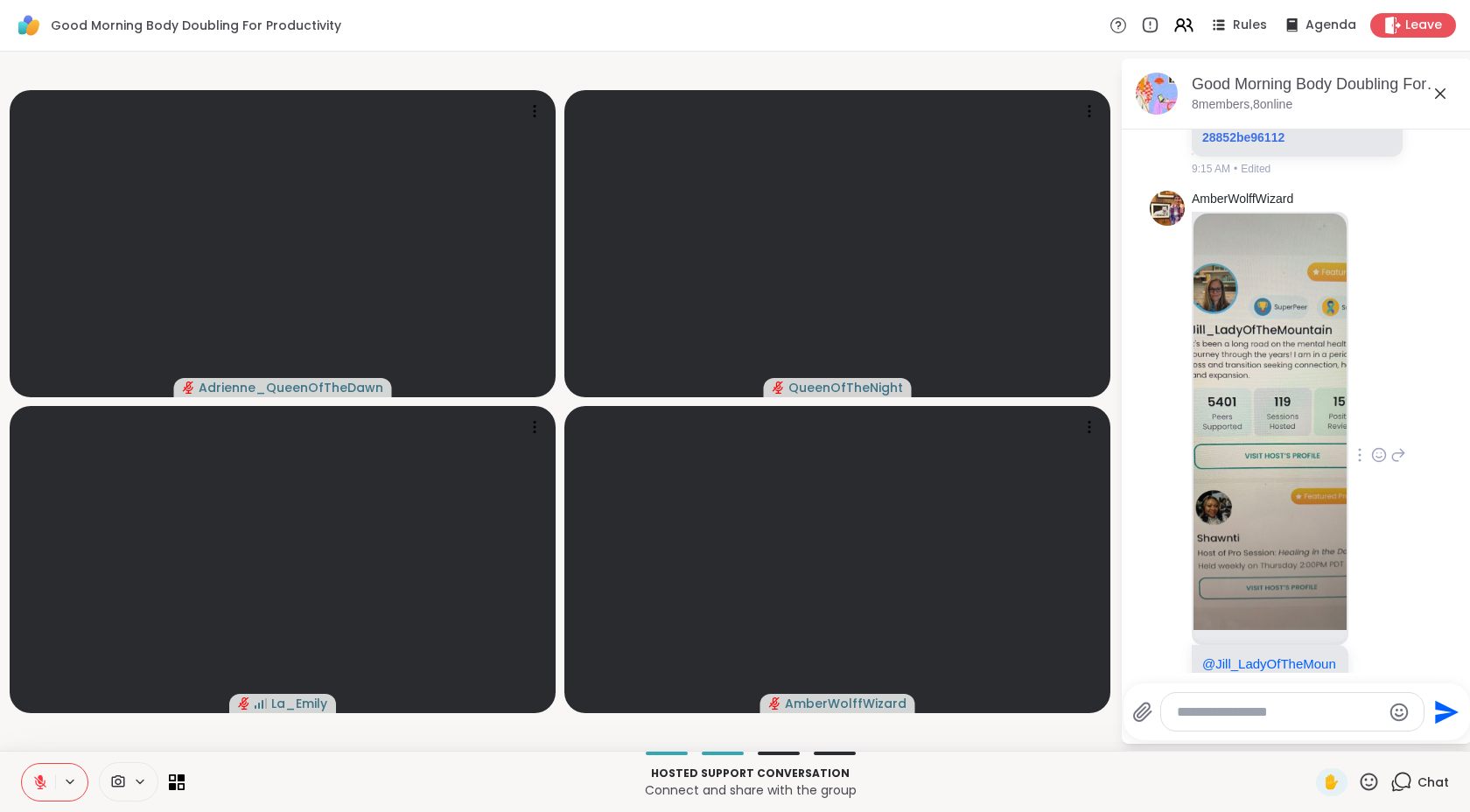 scroll, scrollTop: 535, scrollLeft: 0, axis: vertical 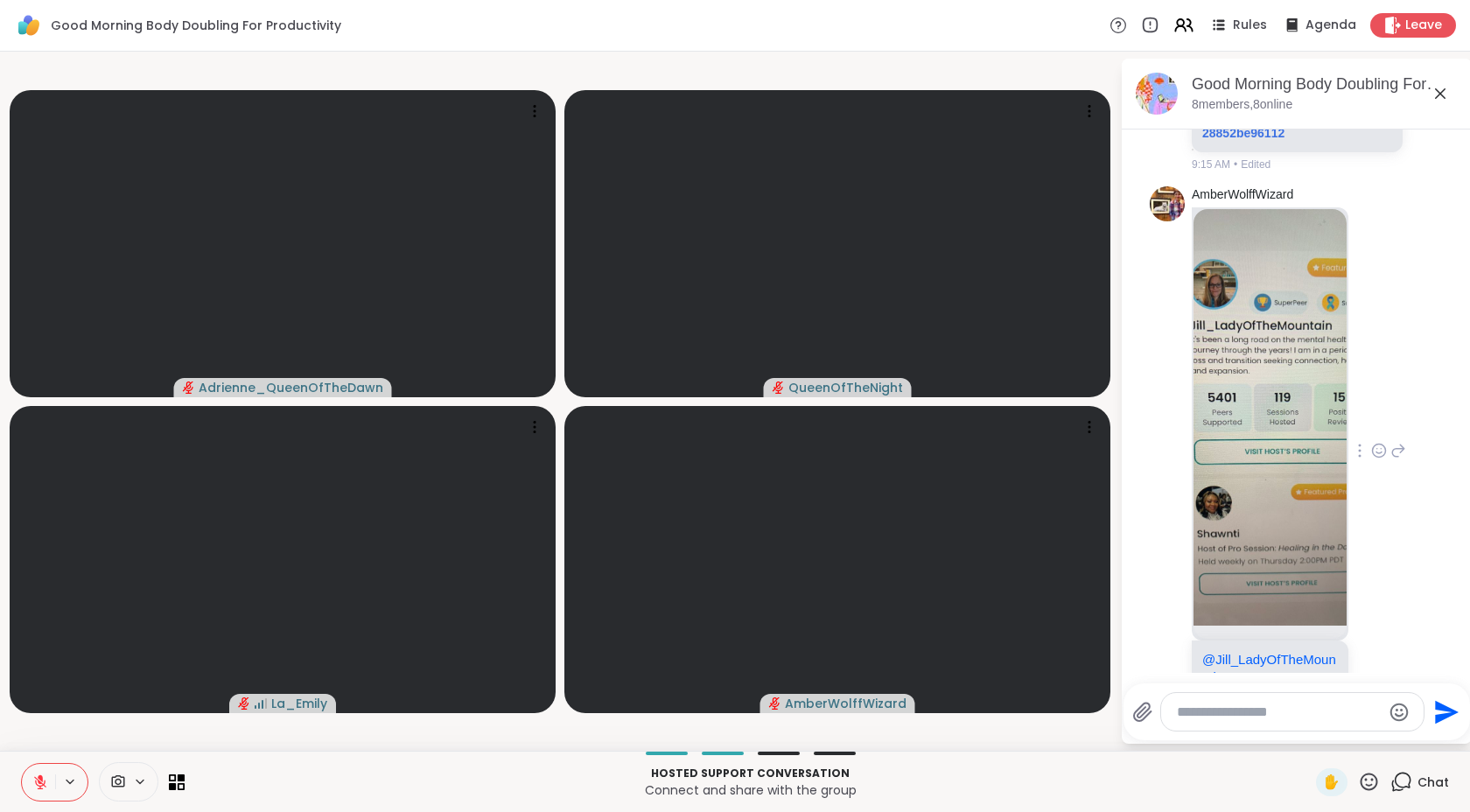 click 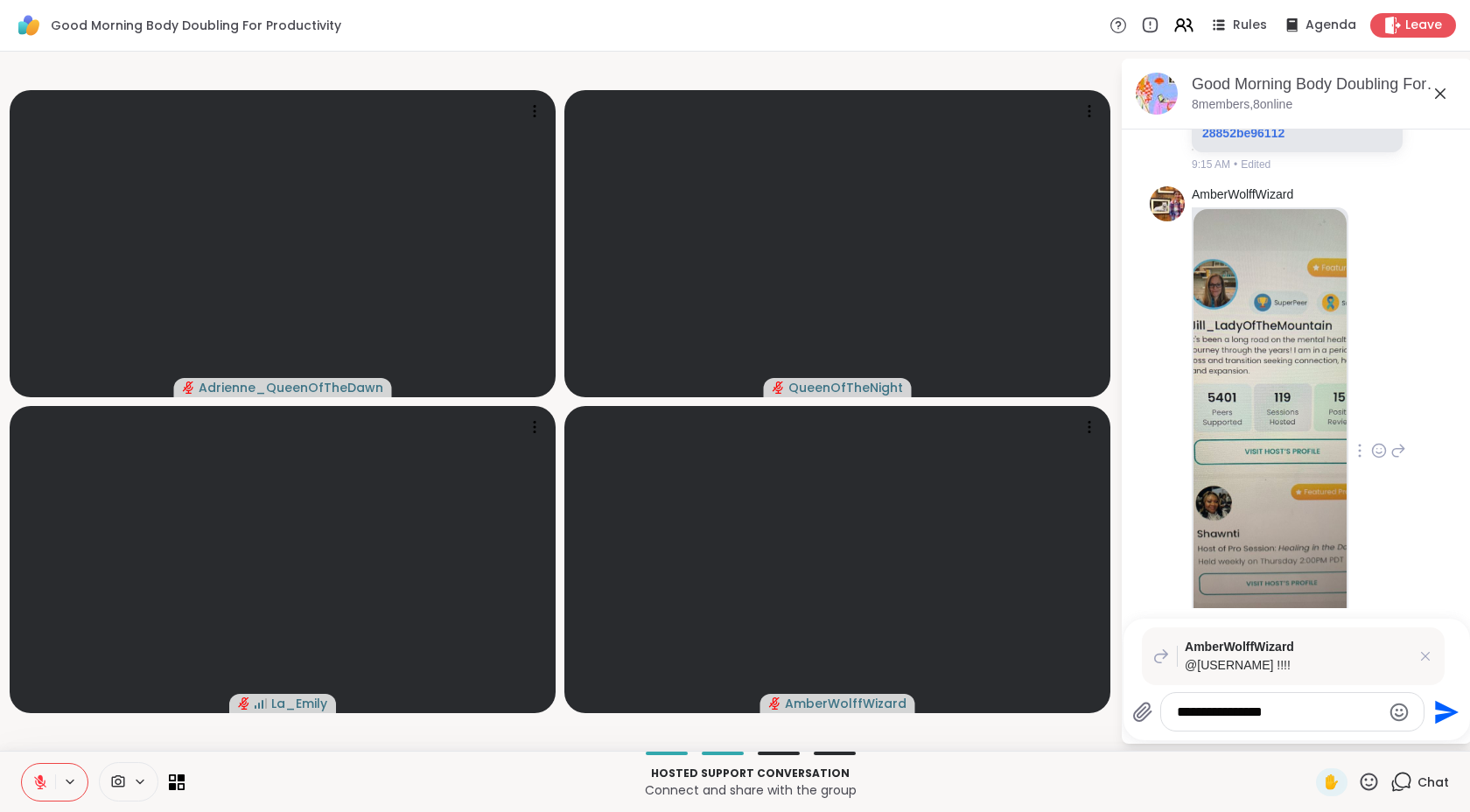 type on "**********" 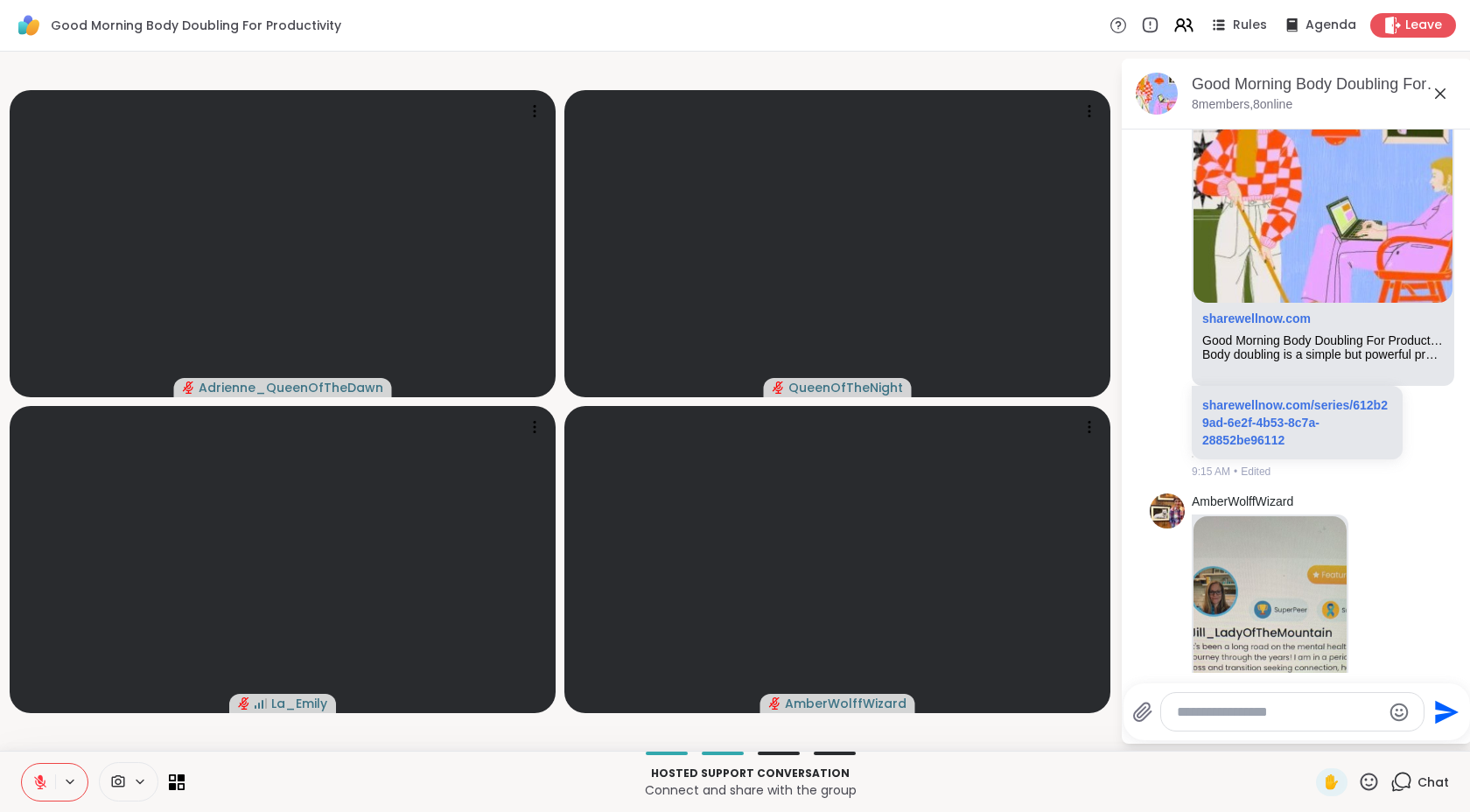scroll, scrollTop: 238, scrollLeft: 0, axis: vertical 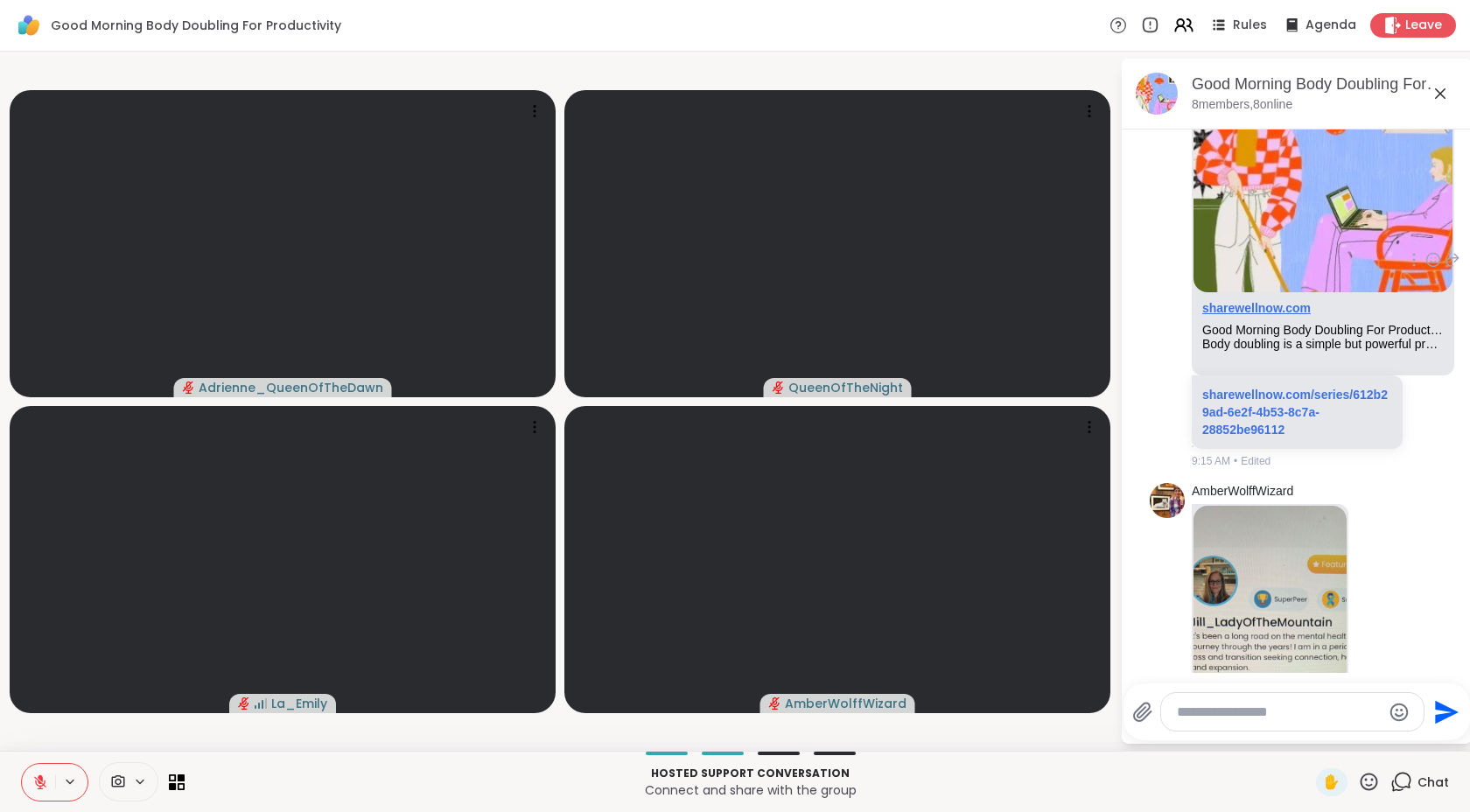 click on "sharewellnow.com" at bounding box center (1256, 308) 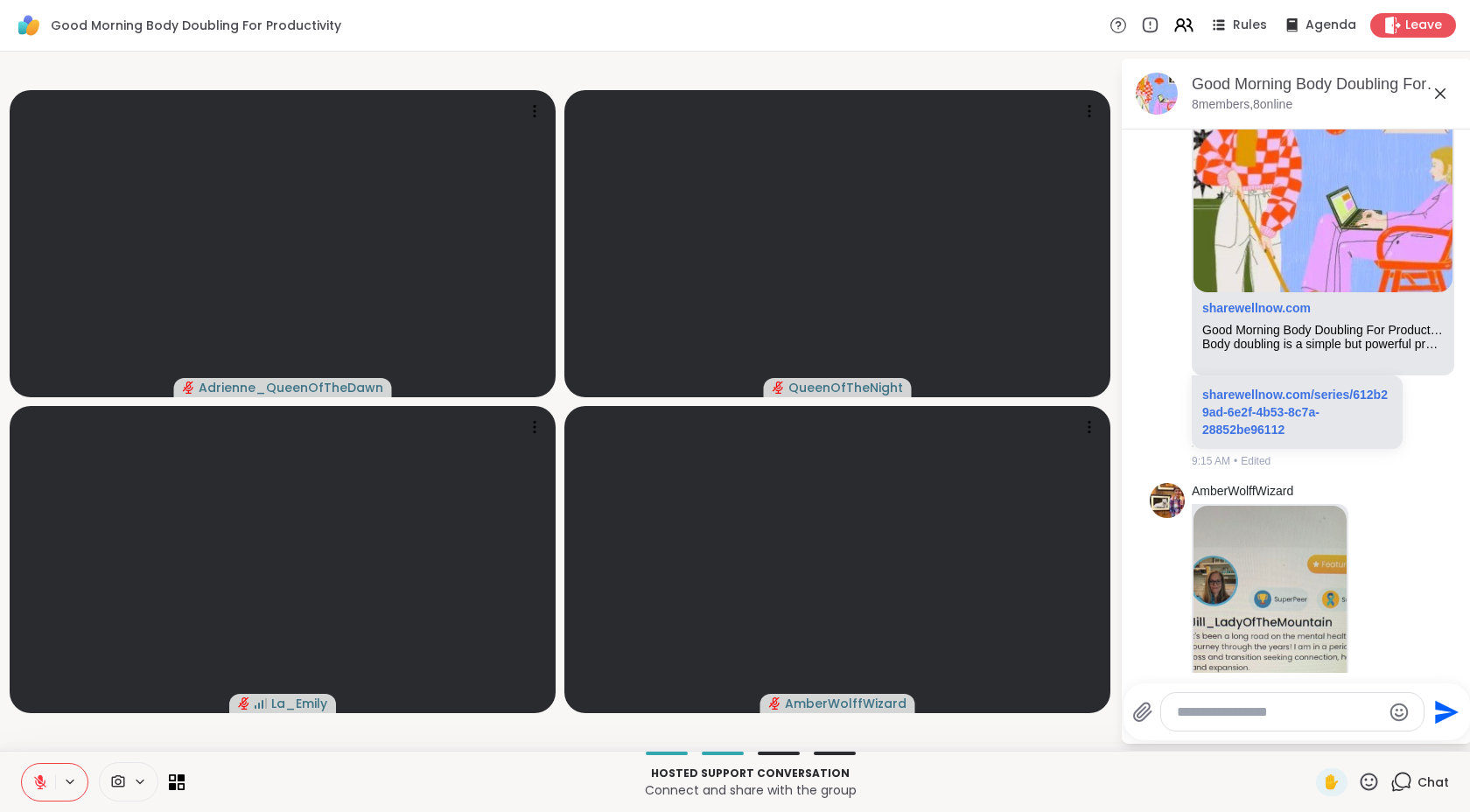 click at bounding box center (1278, 712) 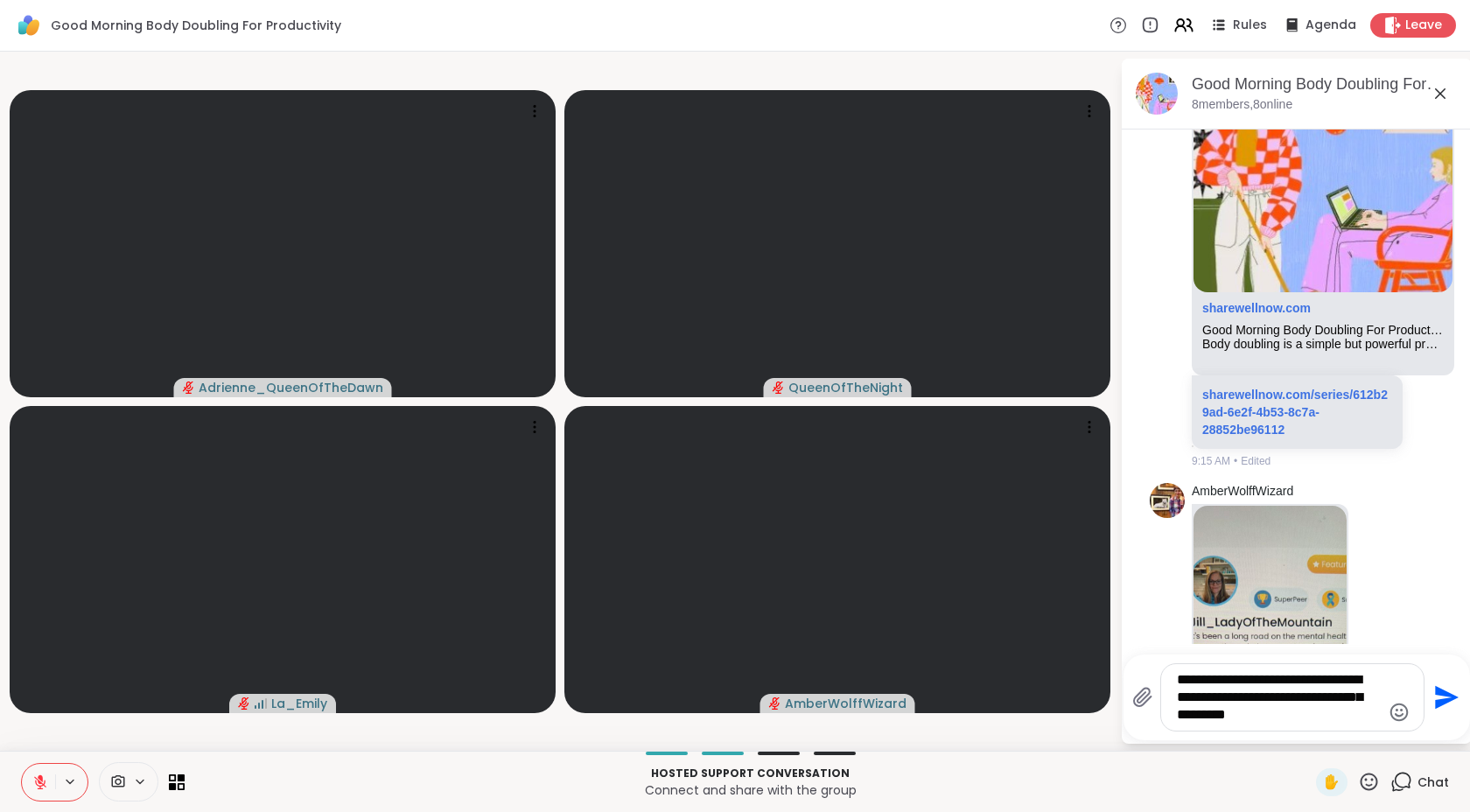 type on "**********" 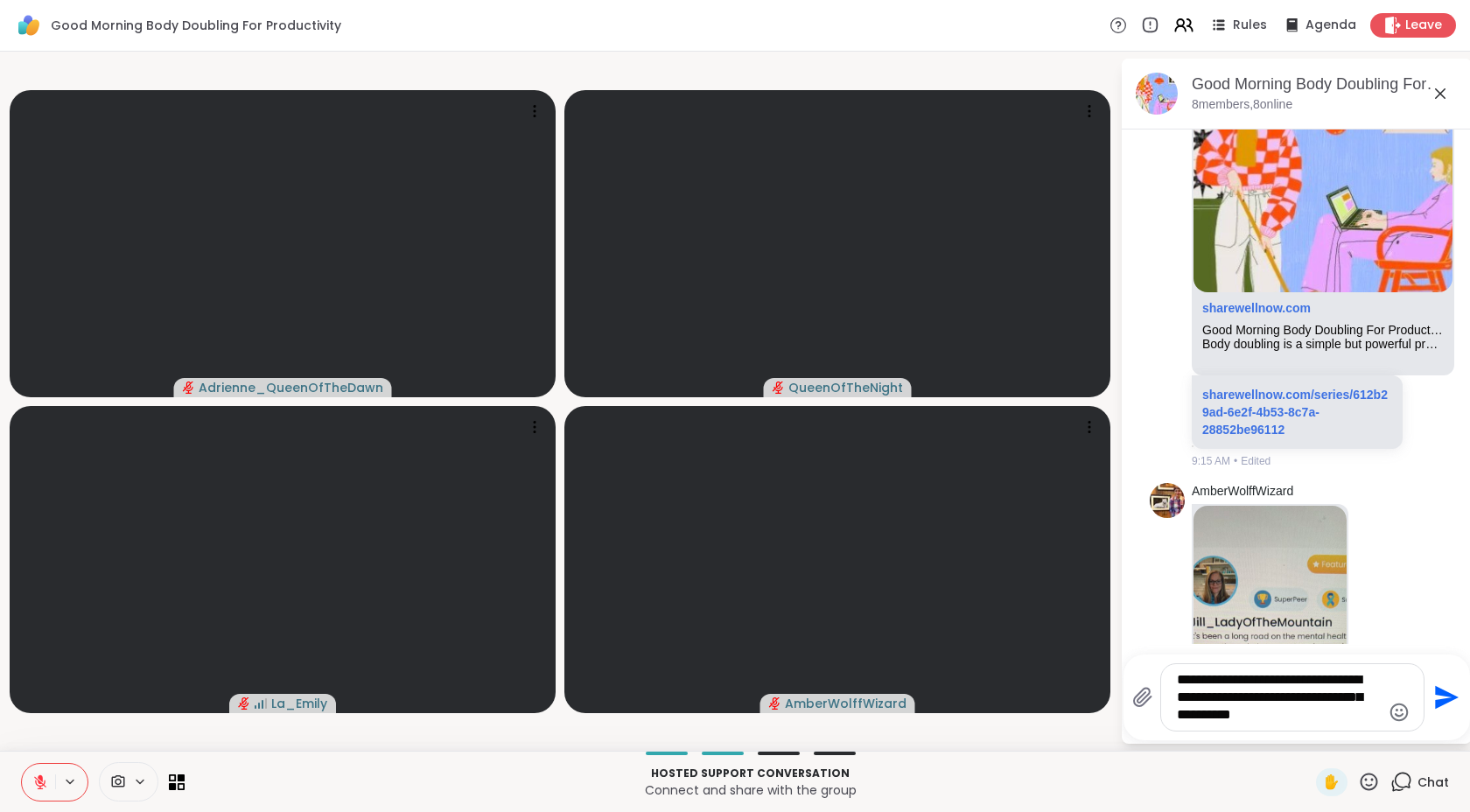 type 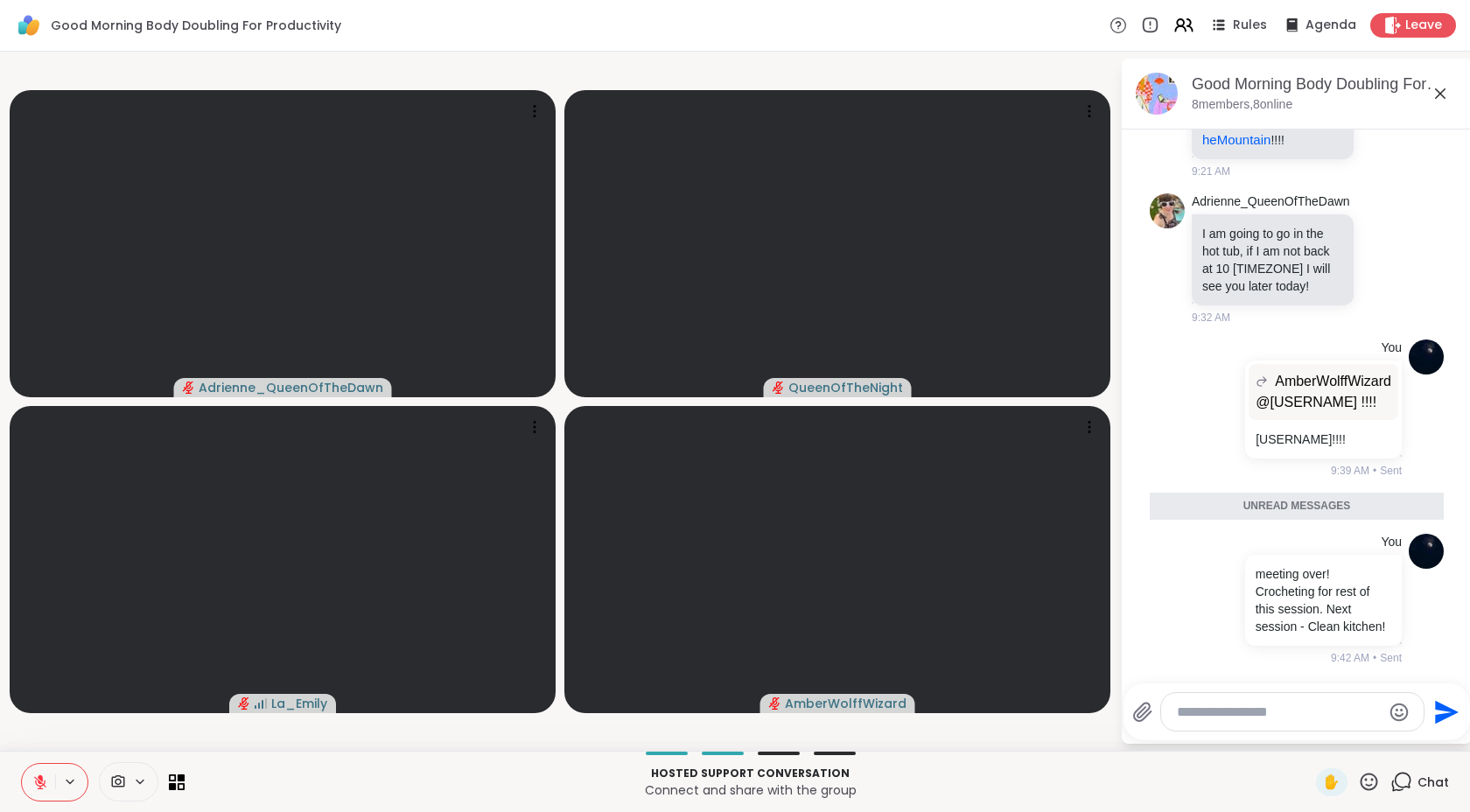 scroll, scrollTop: 1214, scrollLeft: 0, axis: vertical 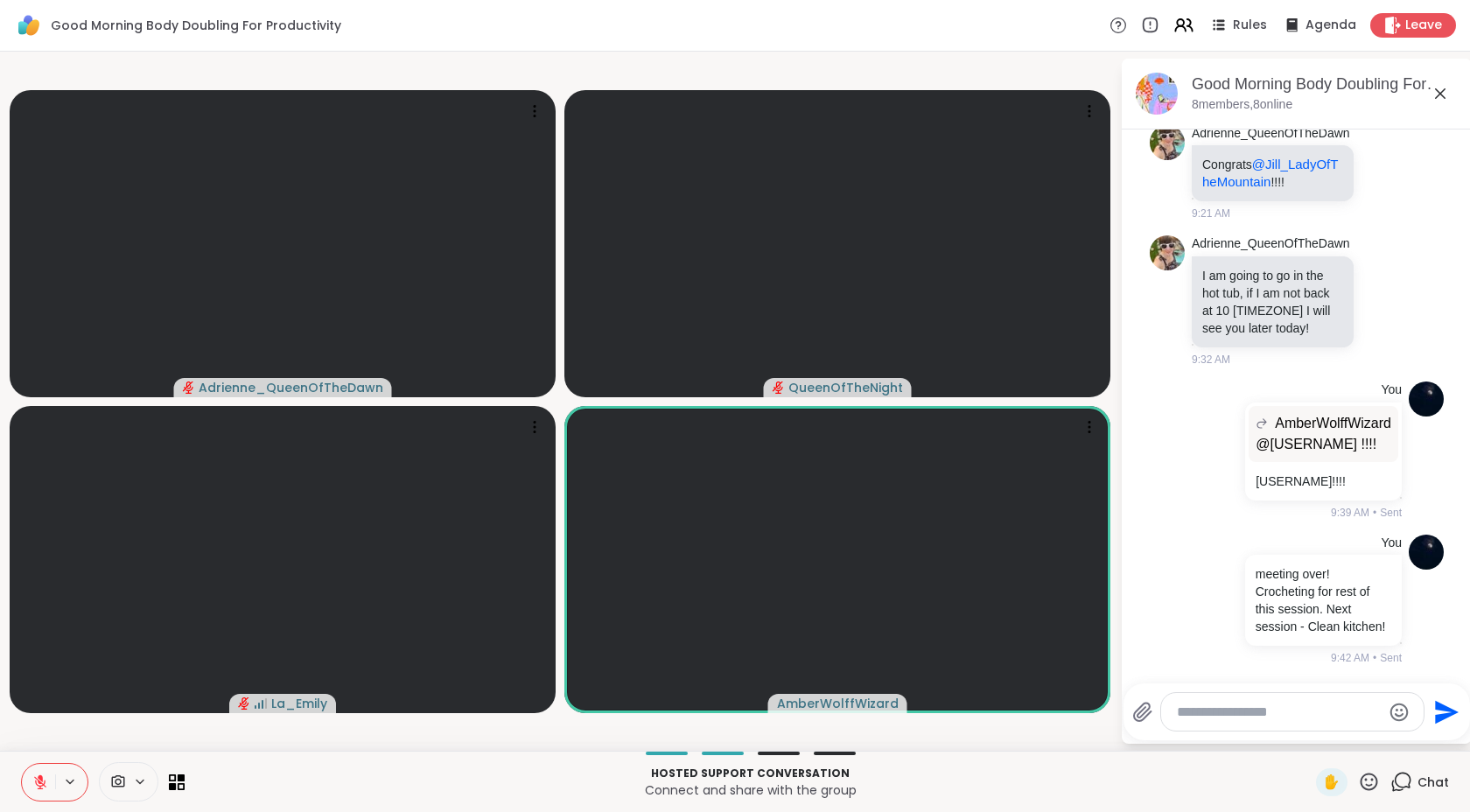 click 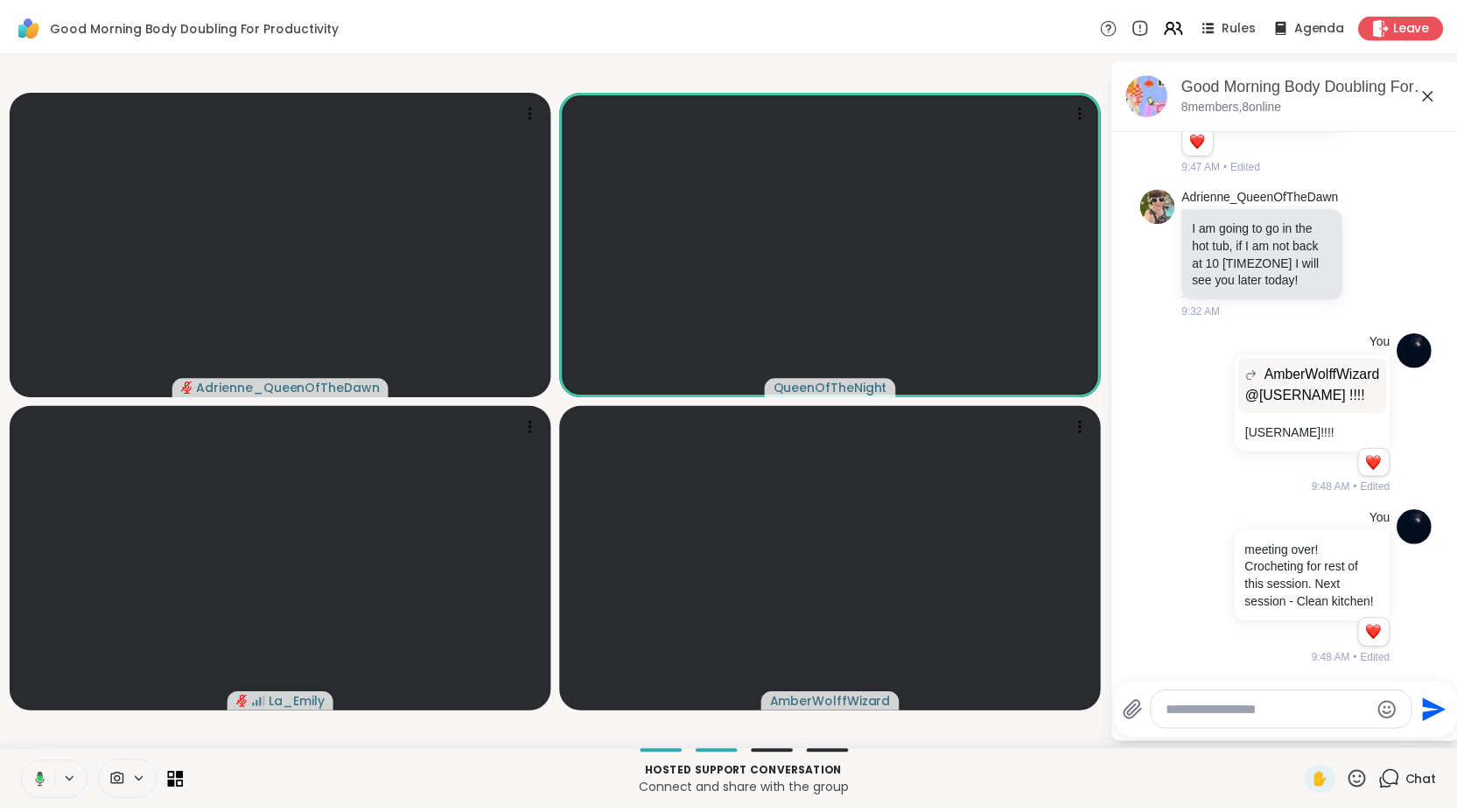 scroll, scrollTop: 1314, scrollLeft: 0, axis: vertical 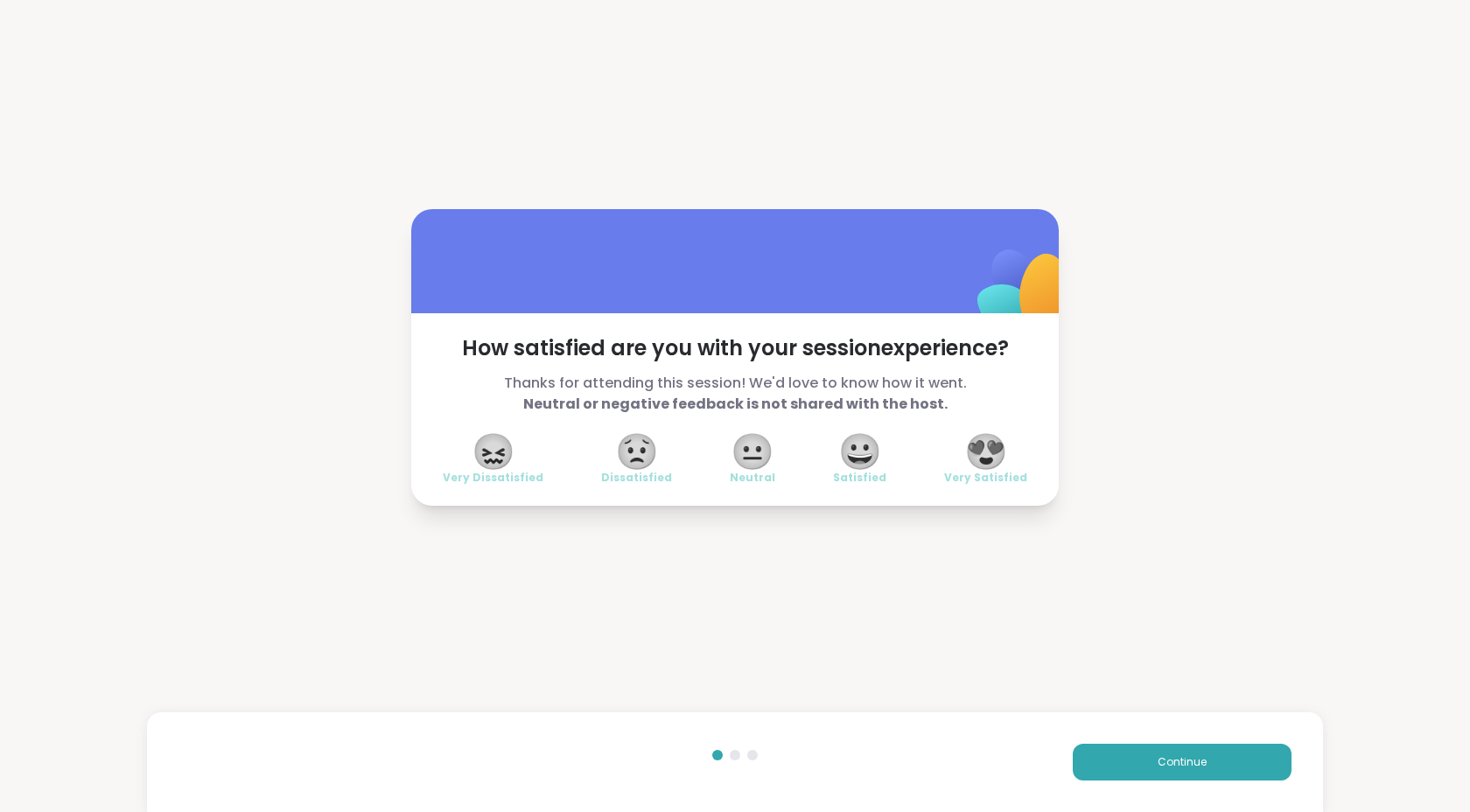 click on "Continue" at bounding box center (735, 762) 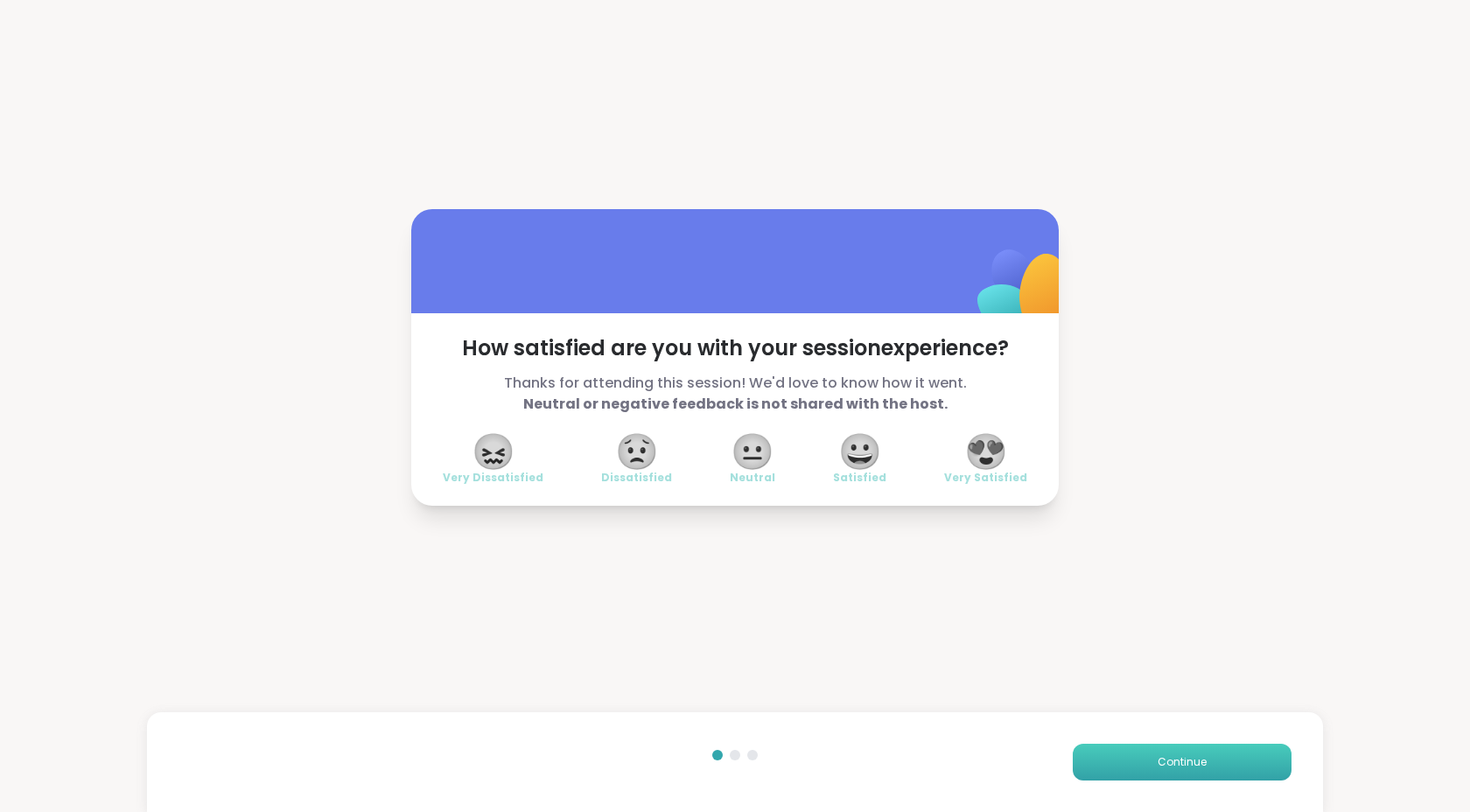 click on "Continue" at bounding box center (1182, 762) 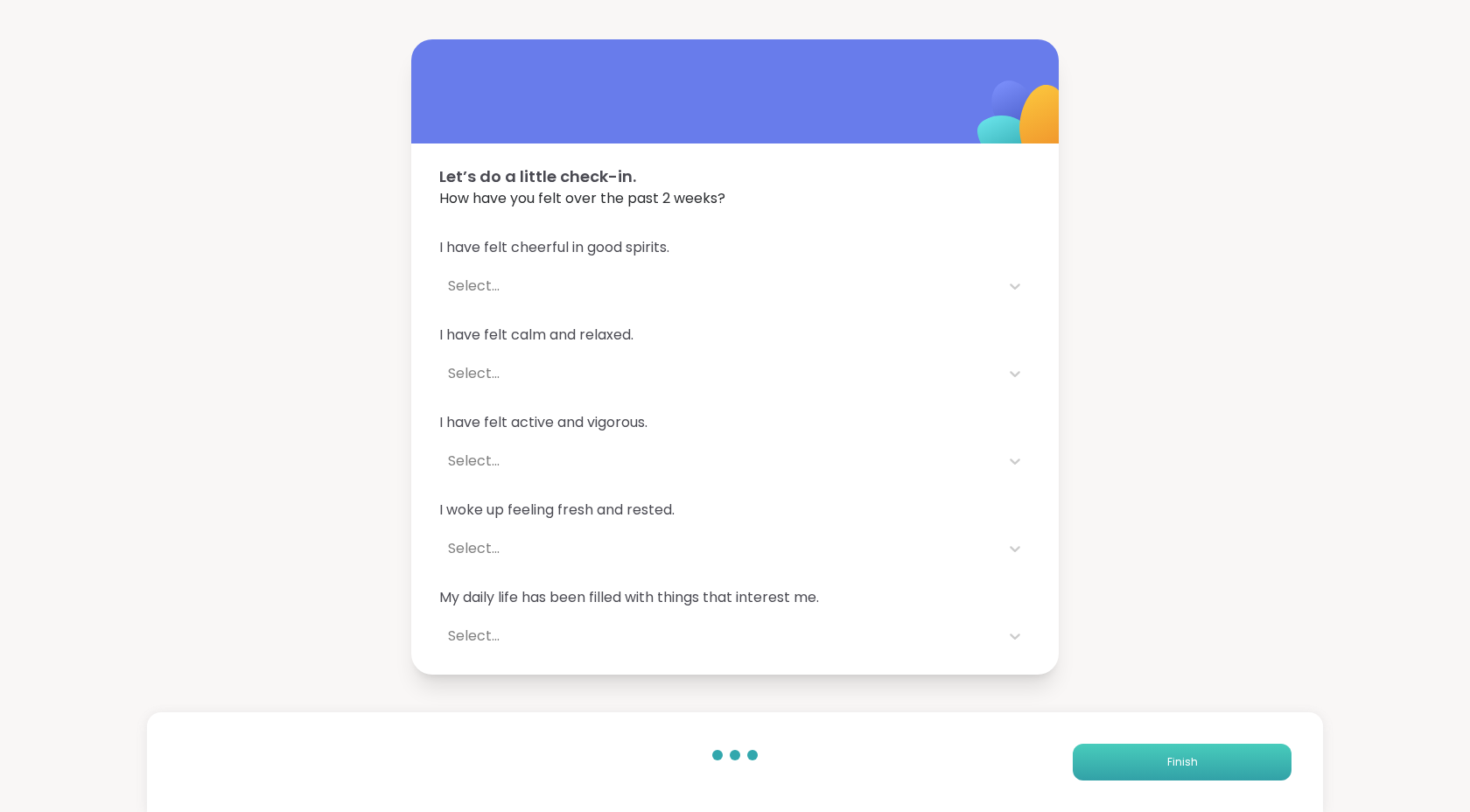 click on "Finish" at bounding box center [1182, 762] 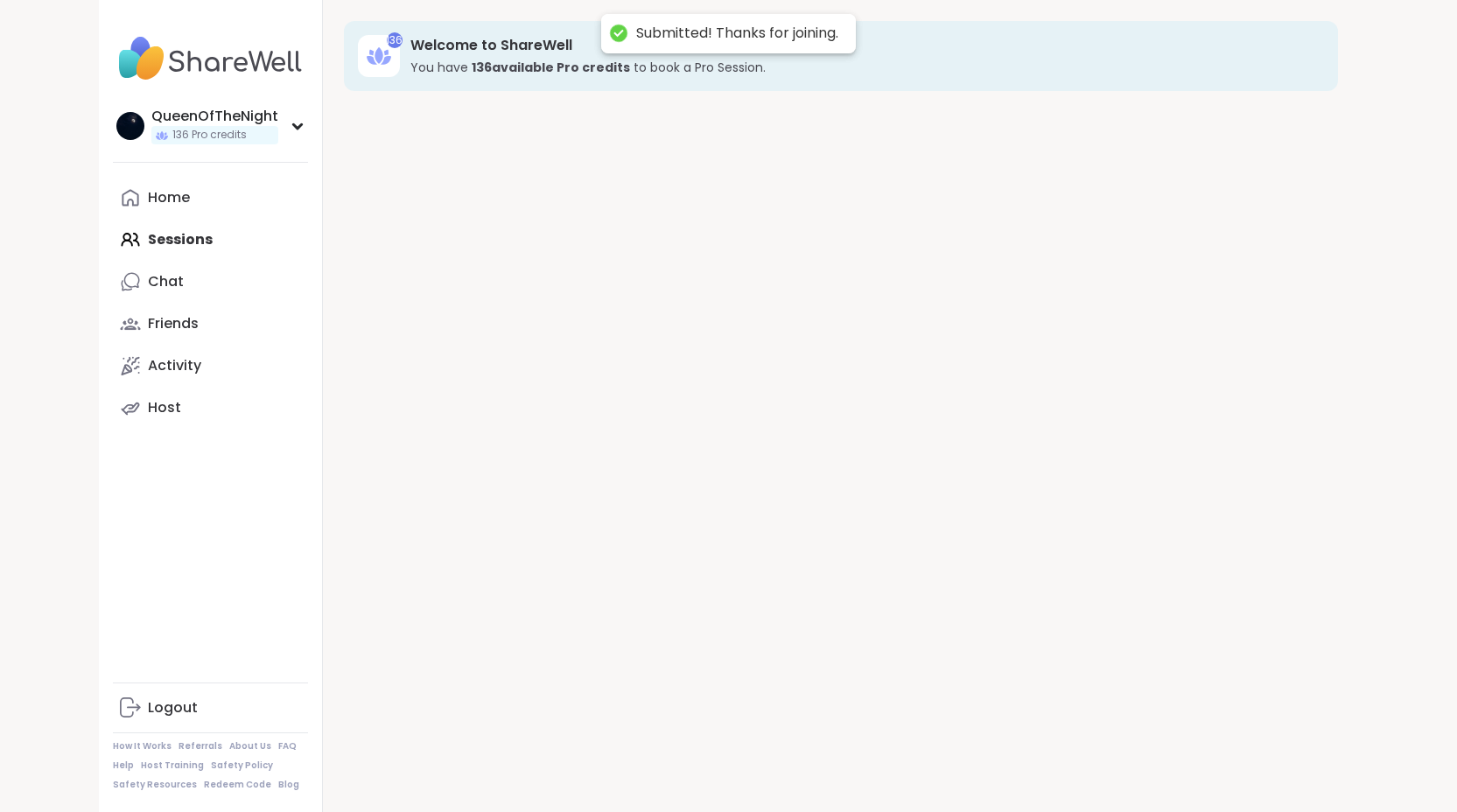 click on "136 Welcome to ShareWell You have   136  available Pro credit s   to book a Pro Session." at bounding box center (841, 406) 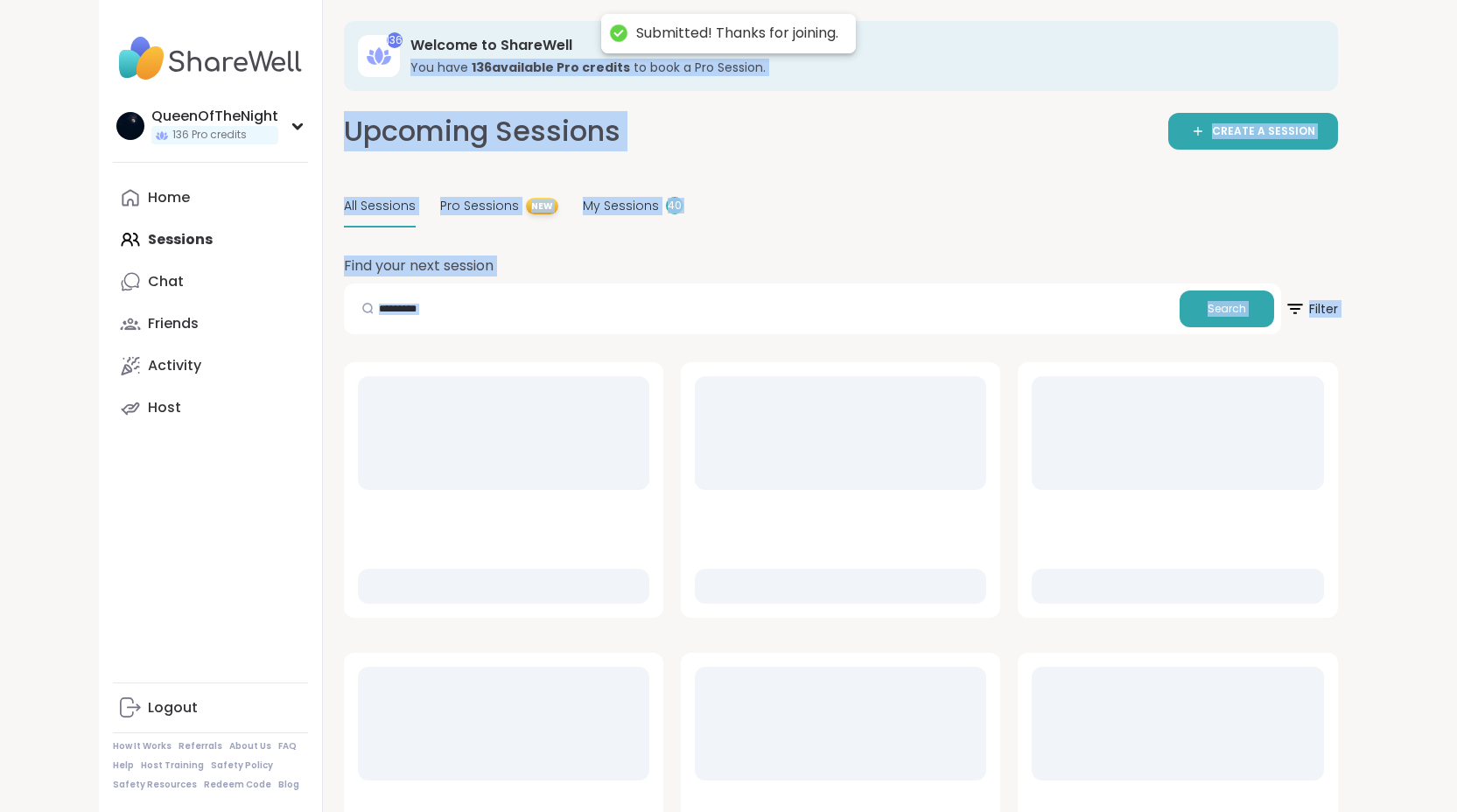 click at bounding box center (840, 1014) 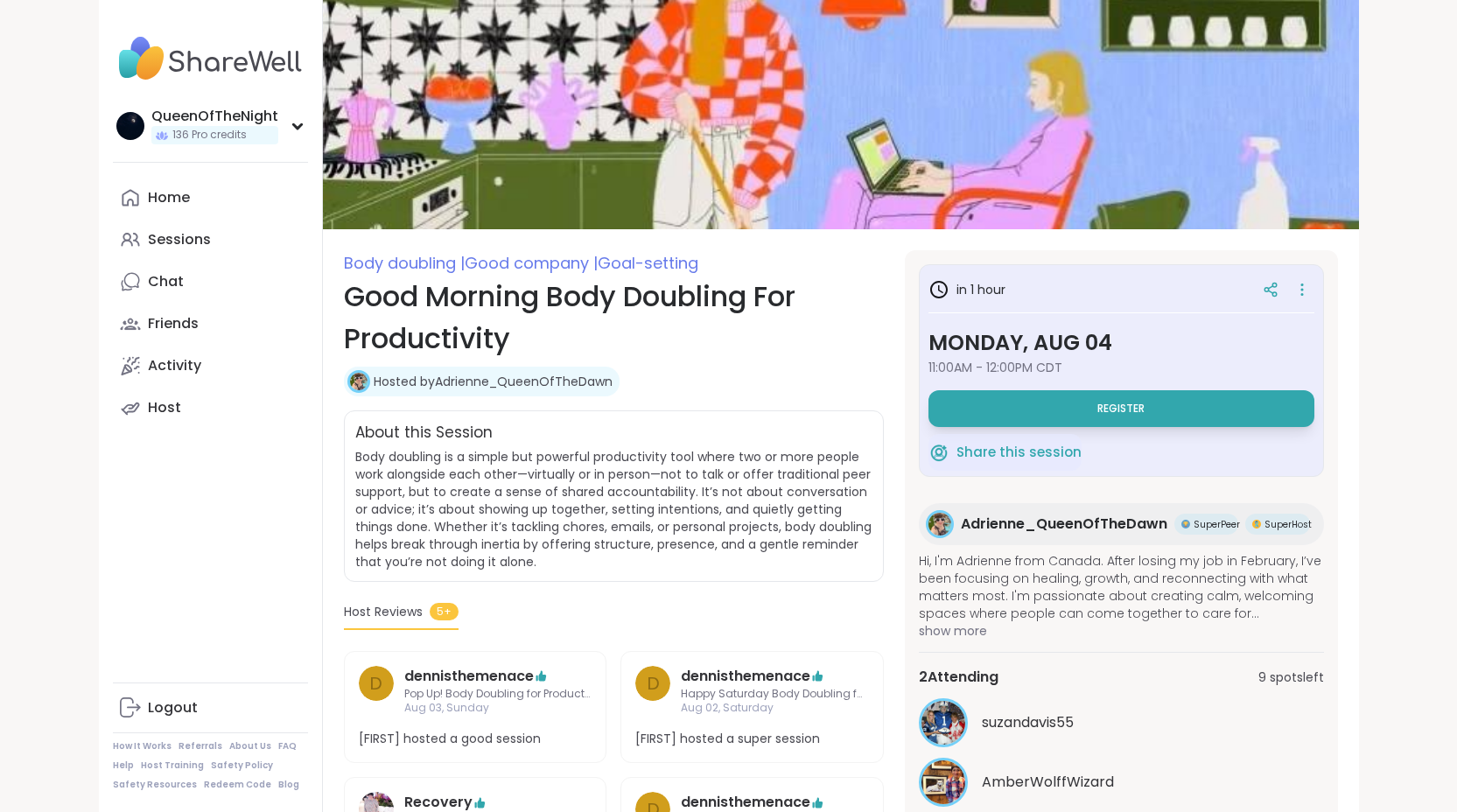 scroll, scrollTop: 0, scrollLeft: 0, axis: both 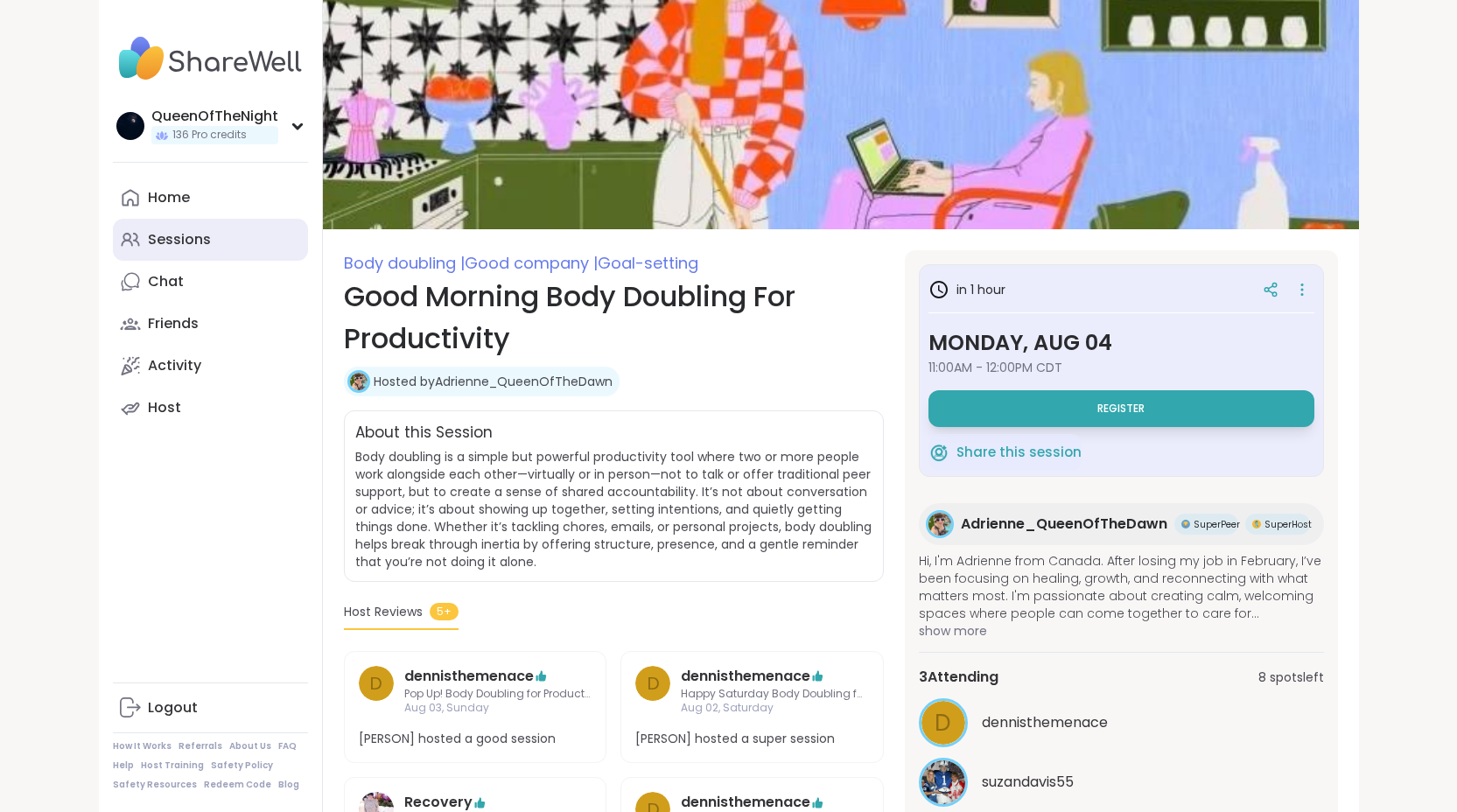 click on "Sessions" at bounding box center (210, 240) 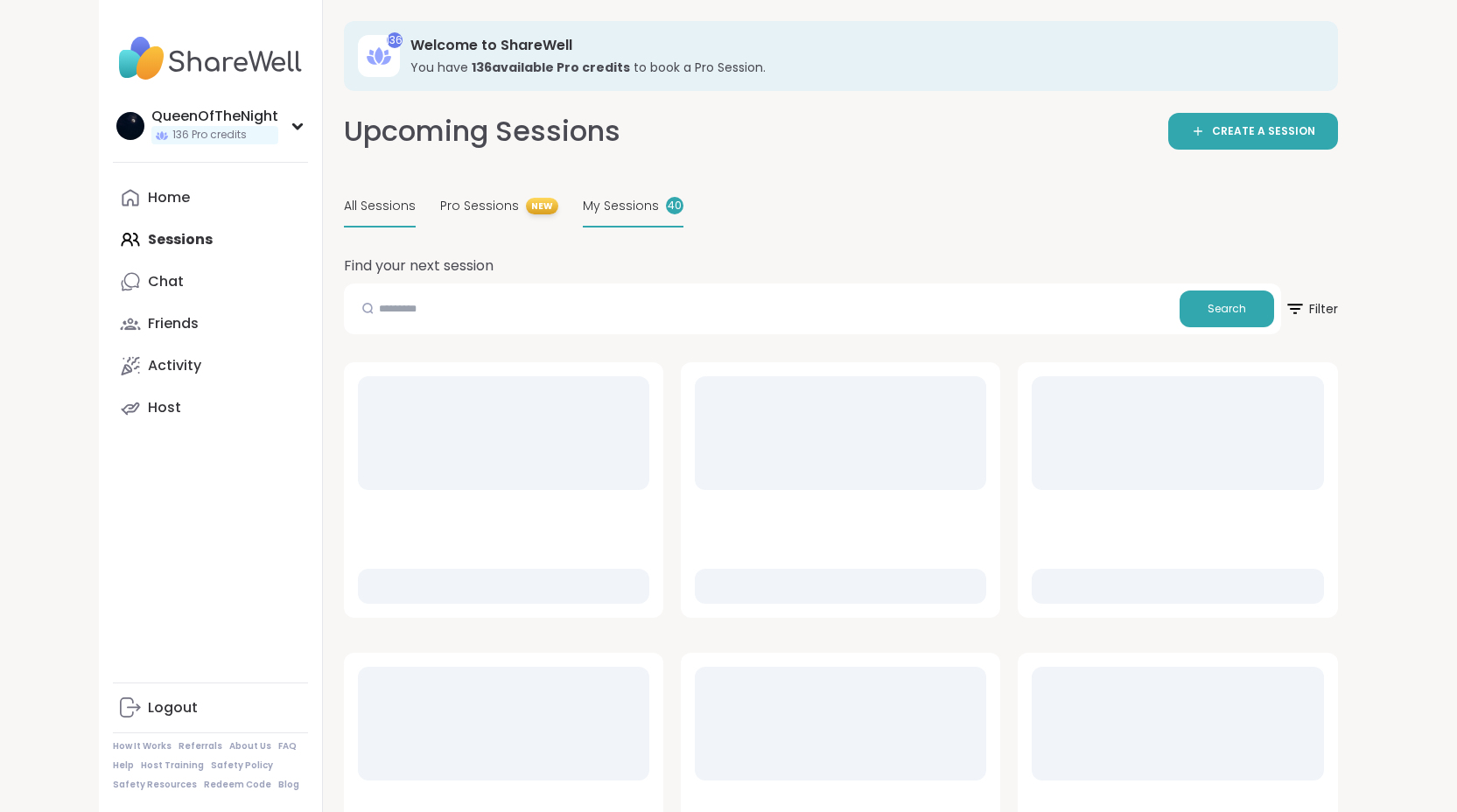 click on "My Sessions" at bounding box center (620, 206) 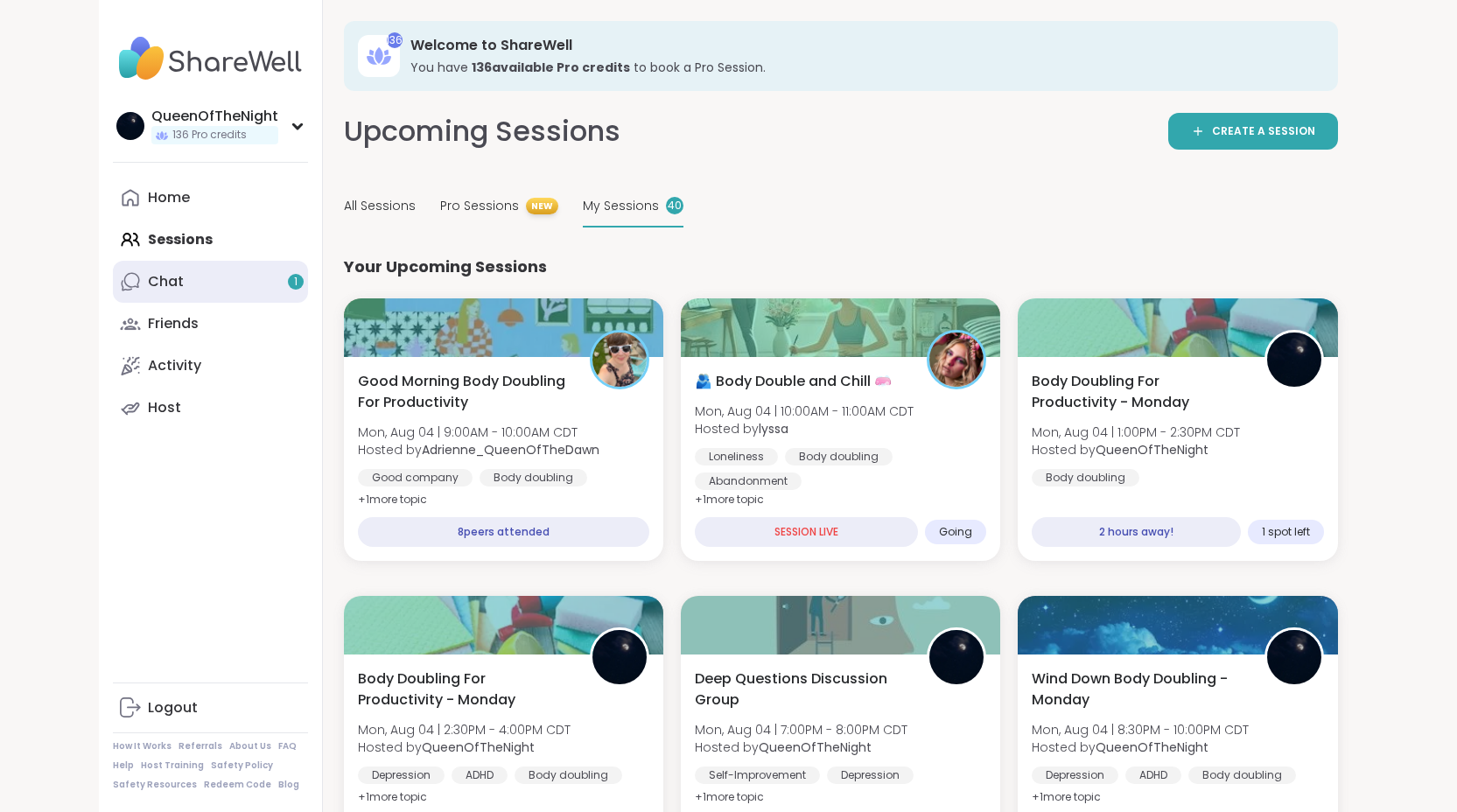 click on "Chat 1" at bounding box center [210, 282] 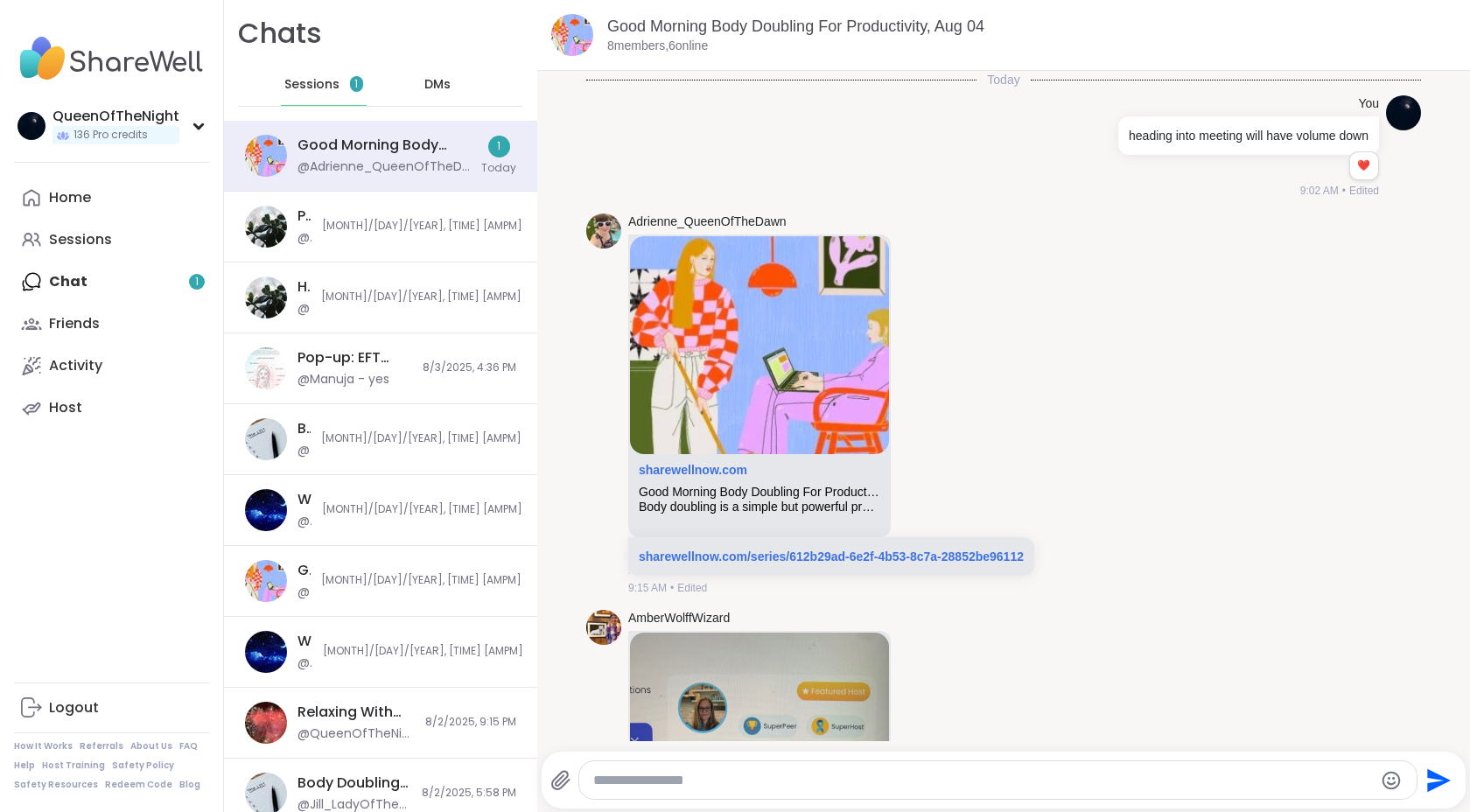 scroll, scrollTop: 1074, scrollLeft: 0, axis: vertical 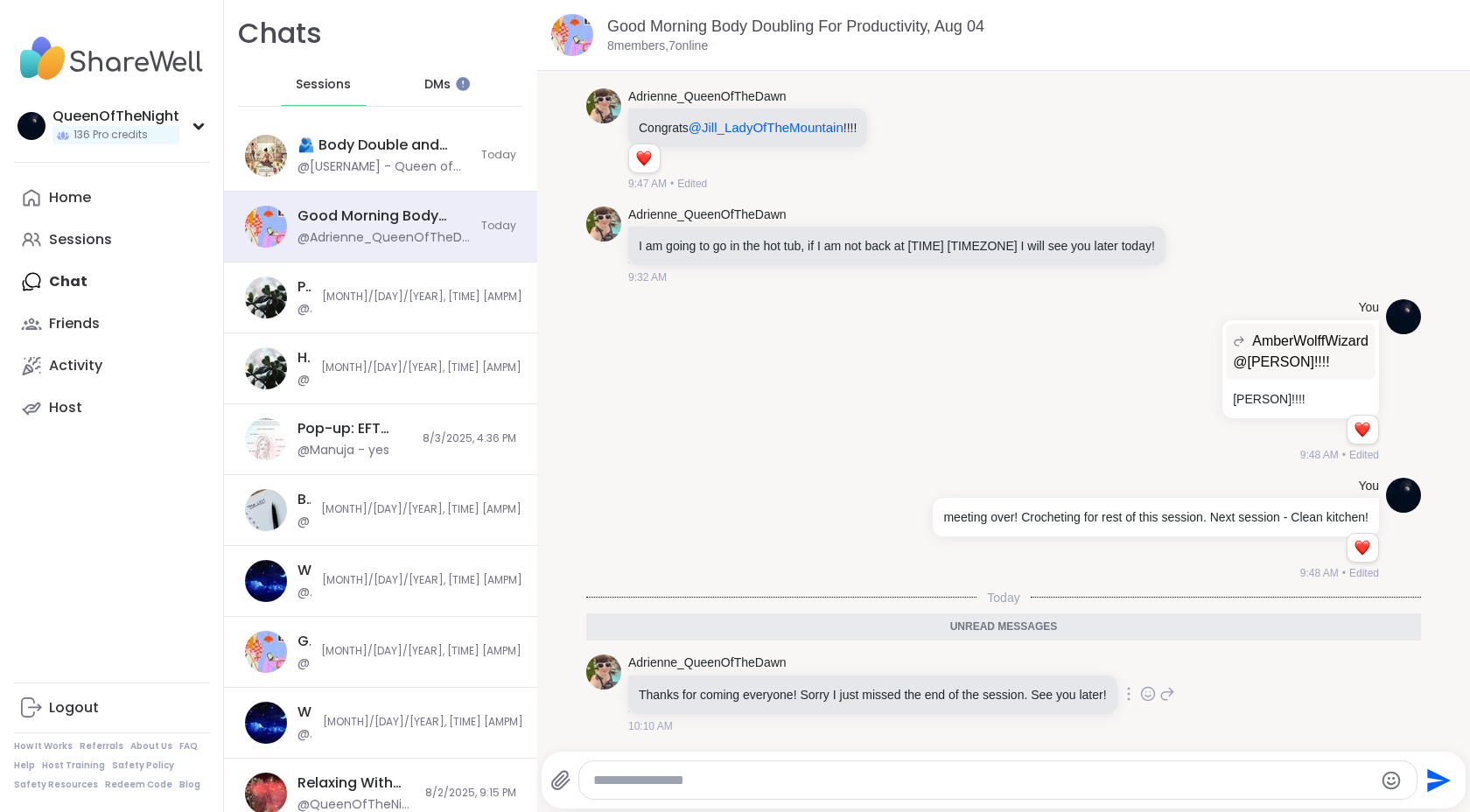 click 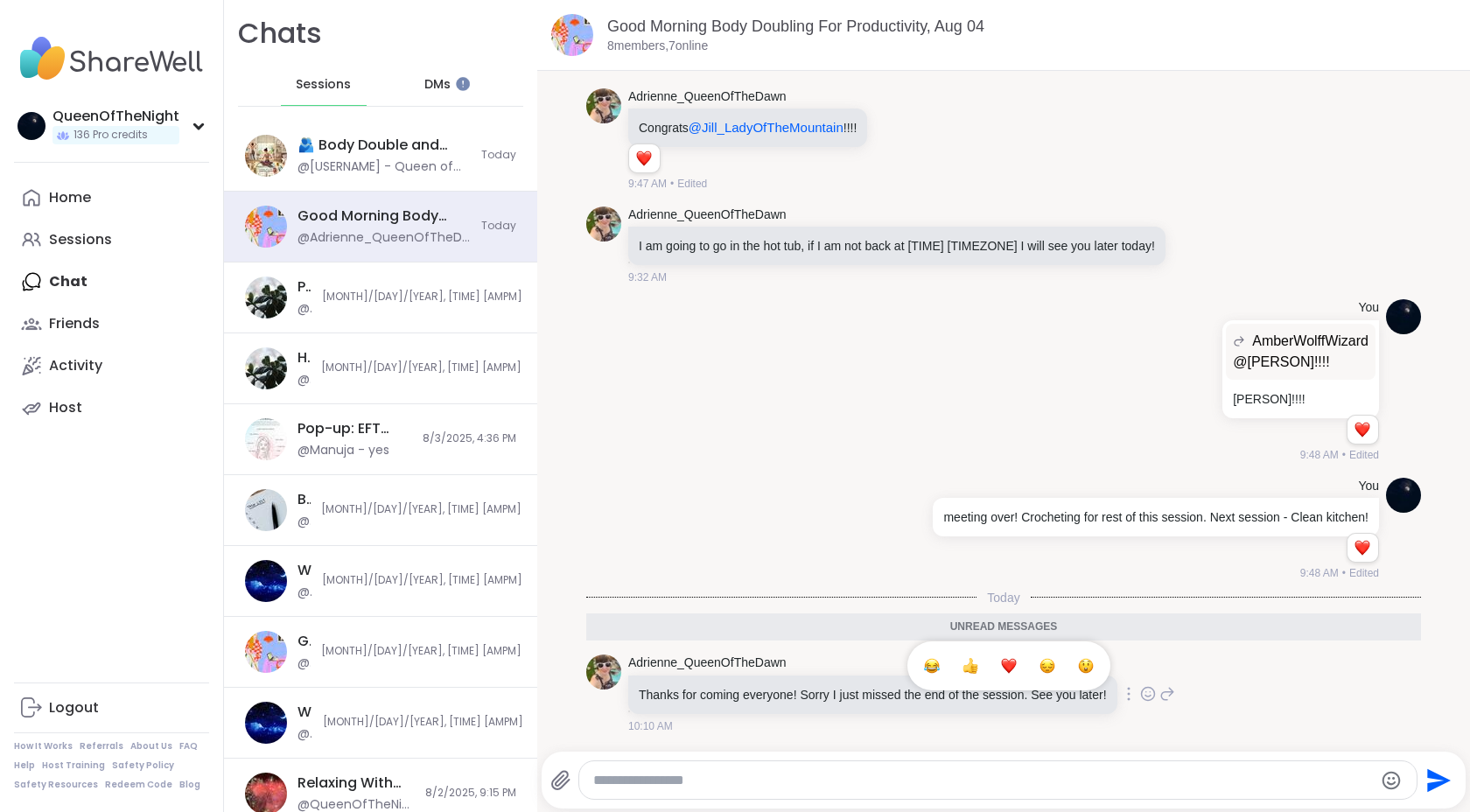 click at bounding box center (1009, 666) 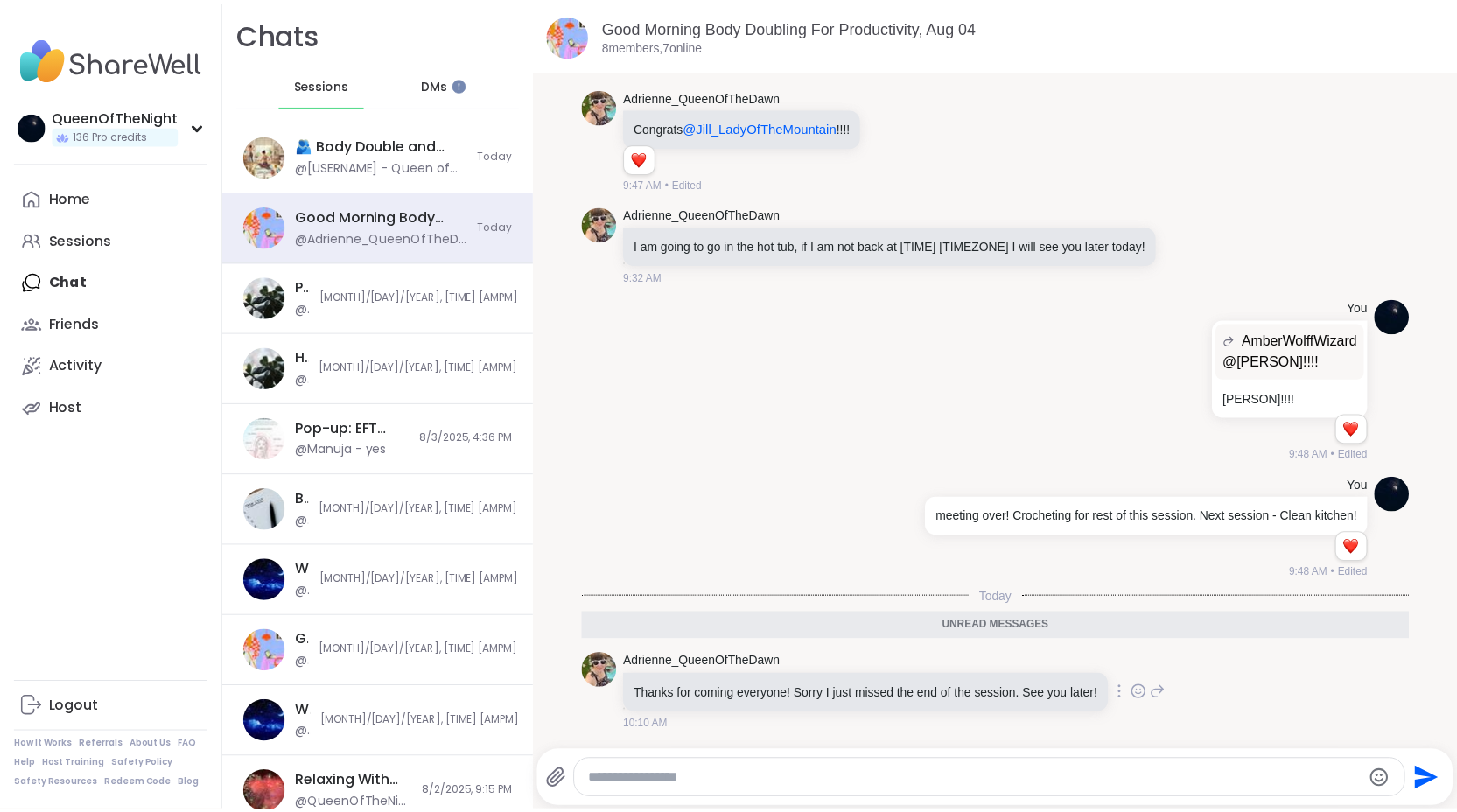 scroll, scrollTop: 1098, scrollLeft: 0, axis: vertical 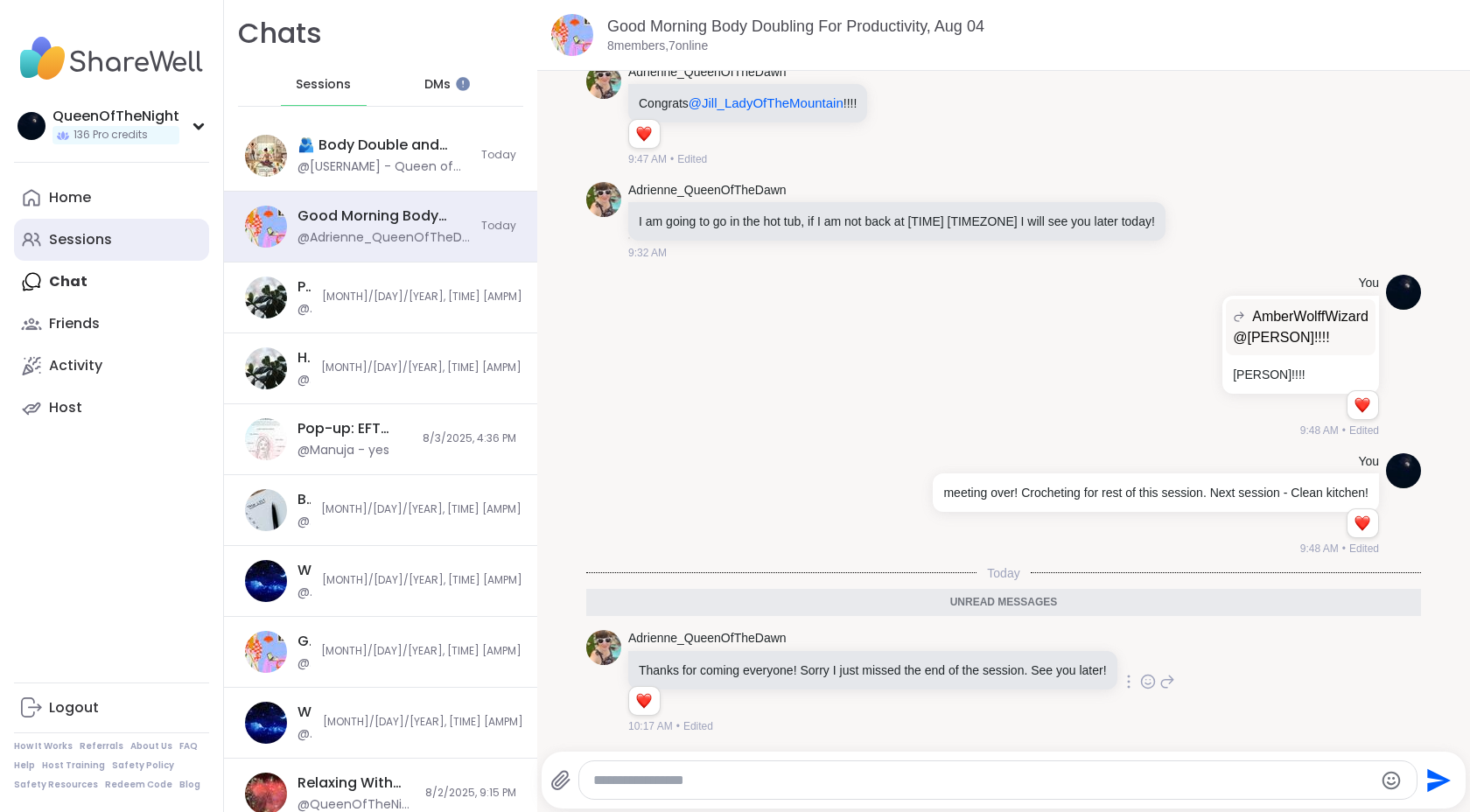 click on "Sessions" at bounding box center [111, 240] 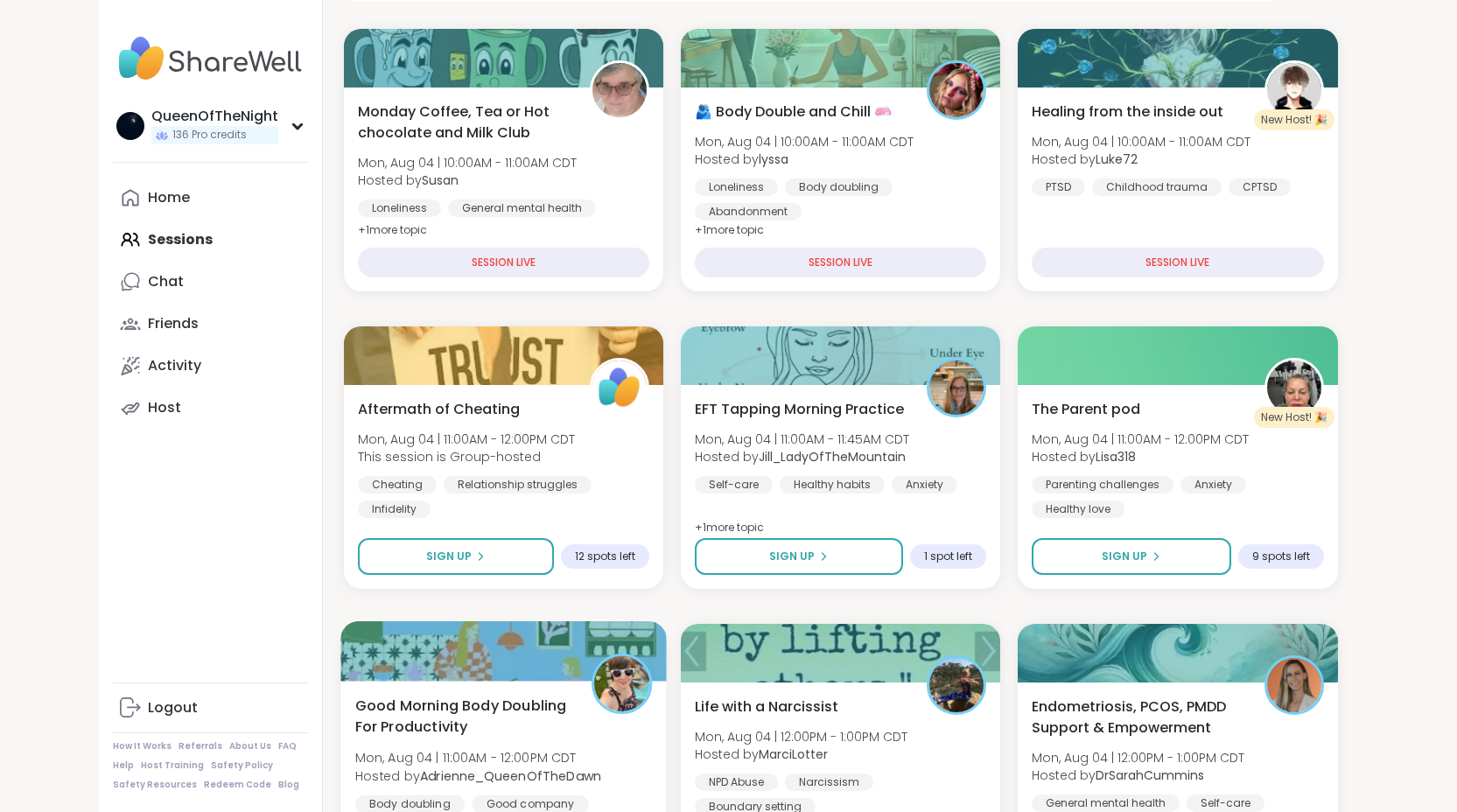 scroll, scrollTop: 0, scrollLeft: 0, axis: both 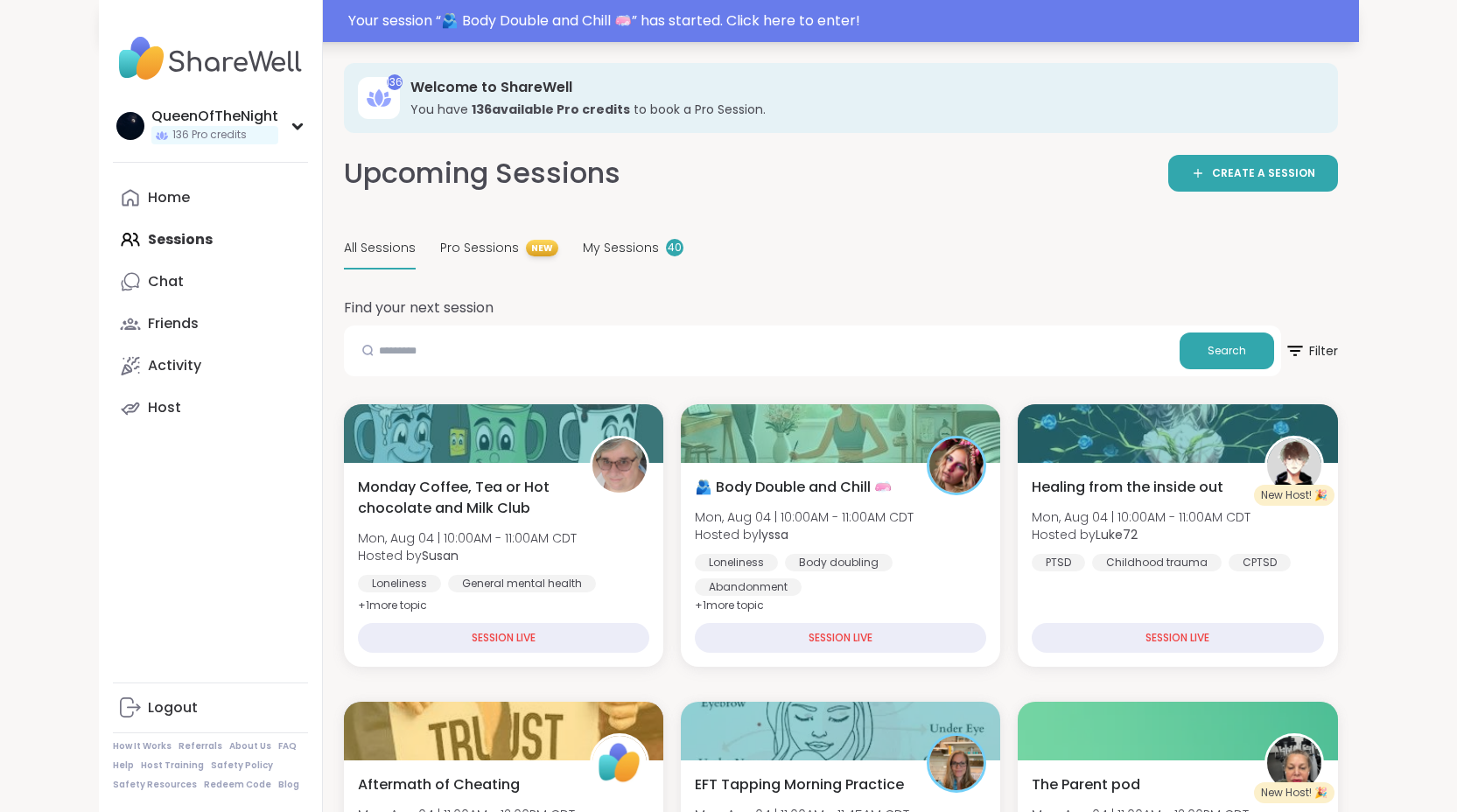 click on "Your session “ 🫂 Body Double and Chill 🧼  ” has started. Click here to enter!" at bounding box center [848, 21] 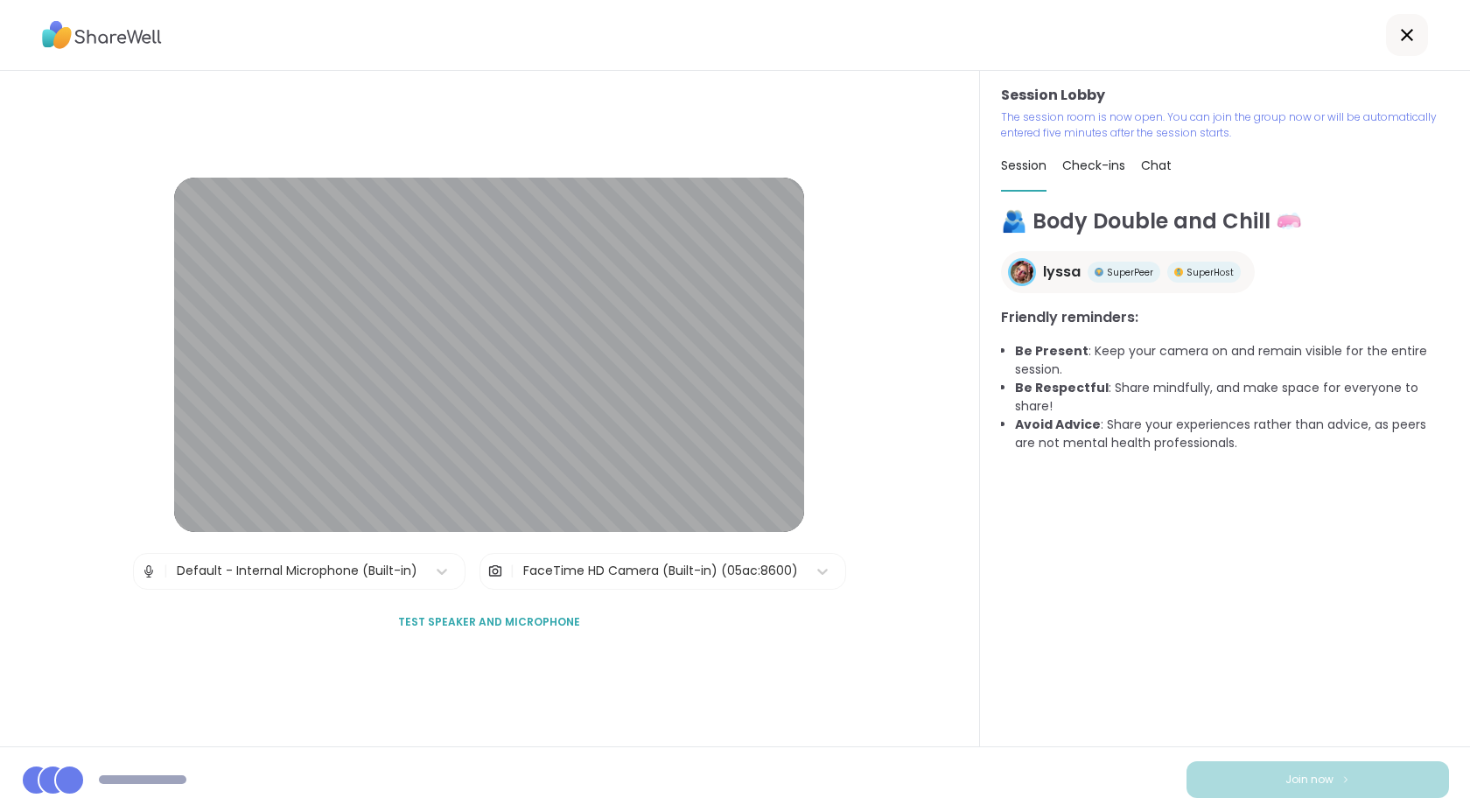click on "Join now" at bounding box center [735, 779] 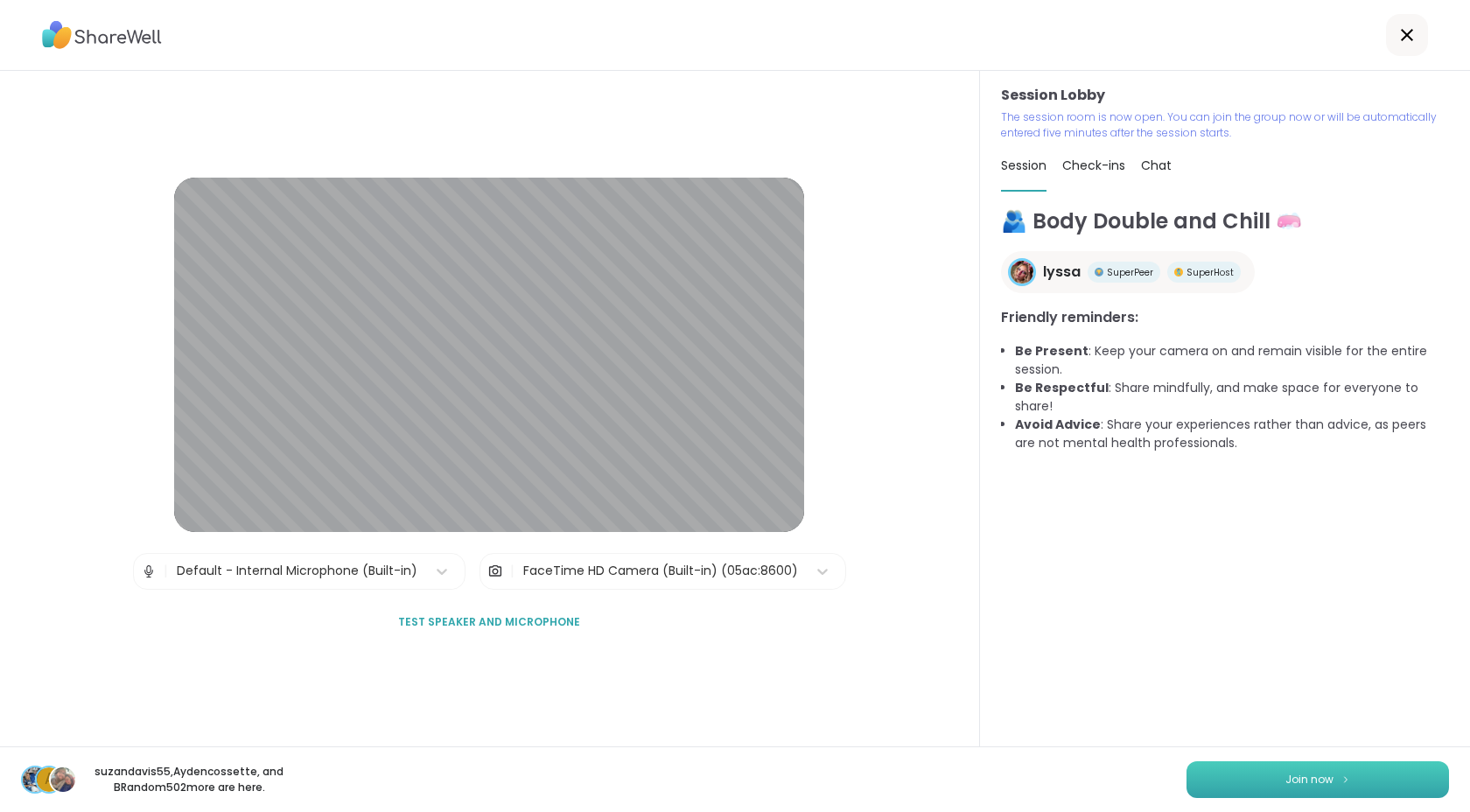 click on "Join now" at bounding box center [1309, 780] 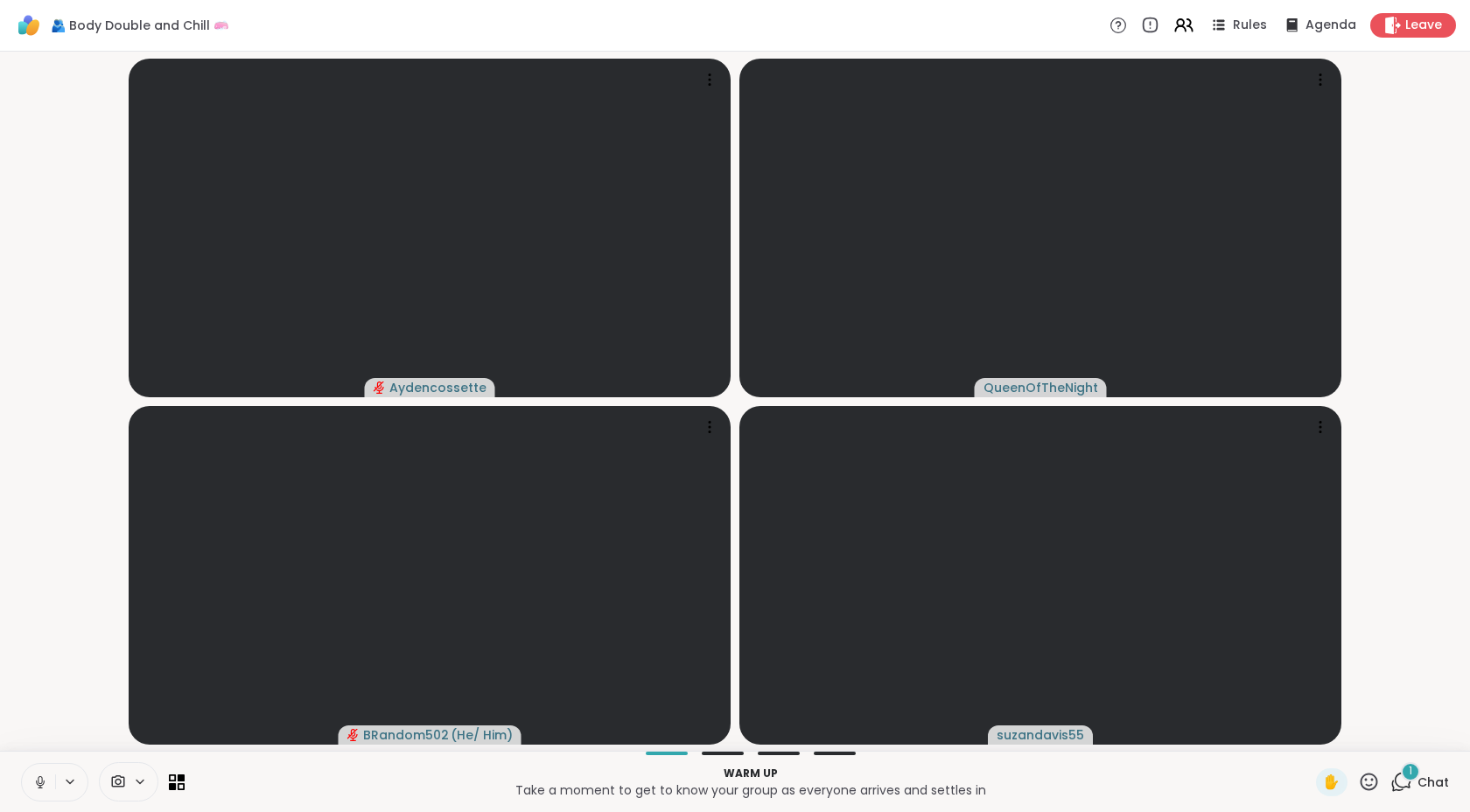 click at bounding box center [38, 782] 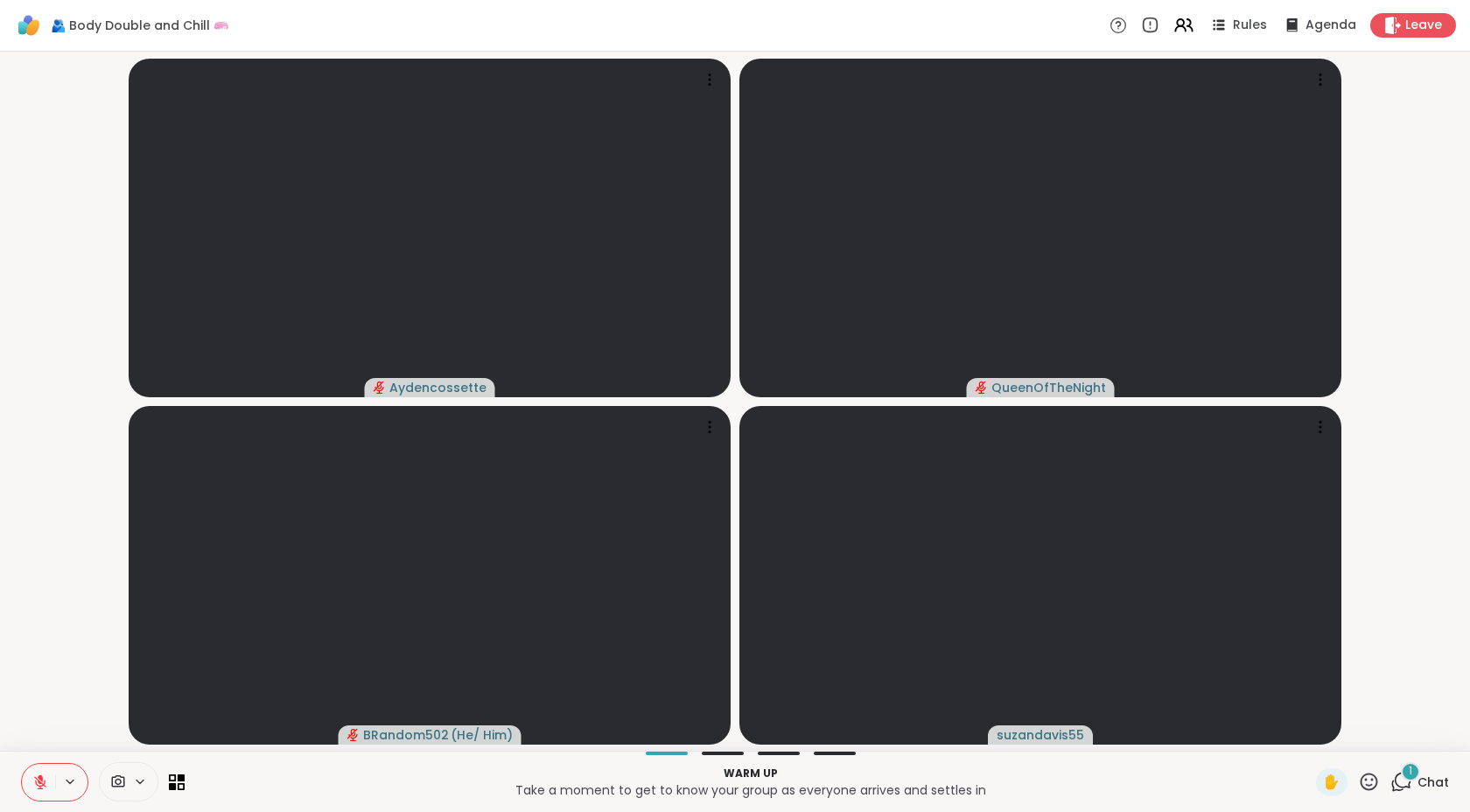 click 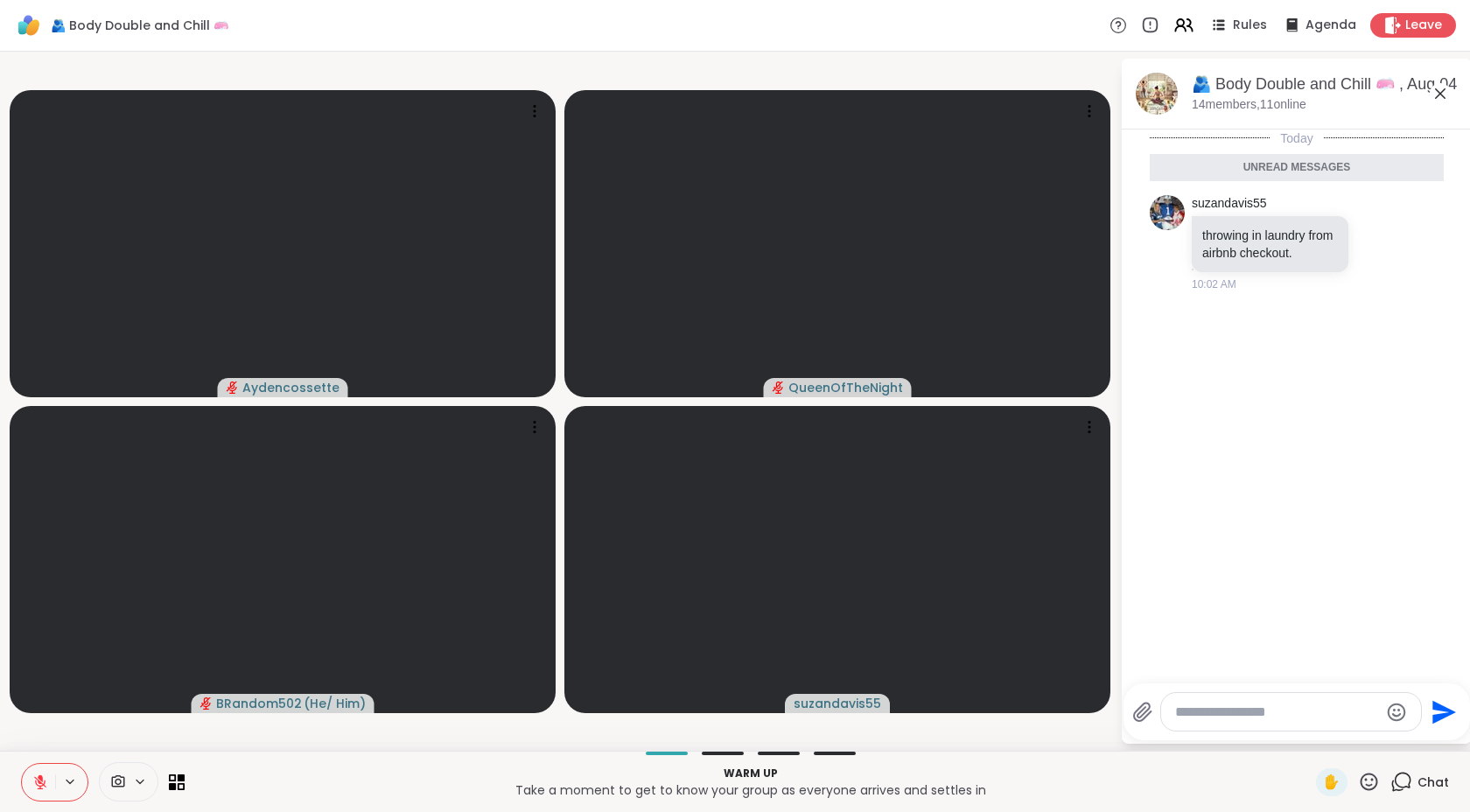 click 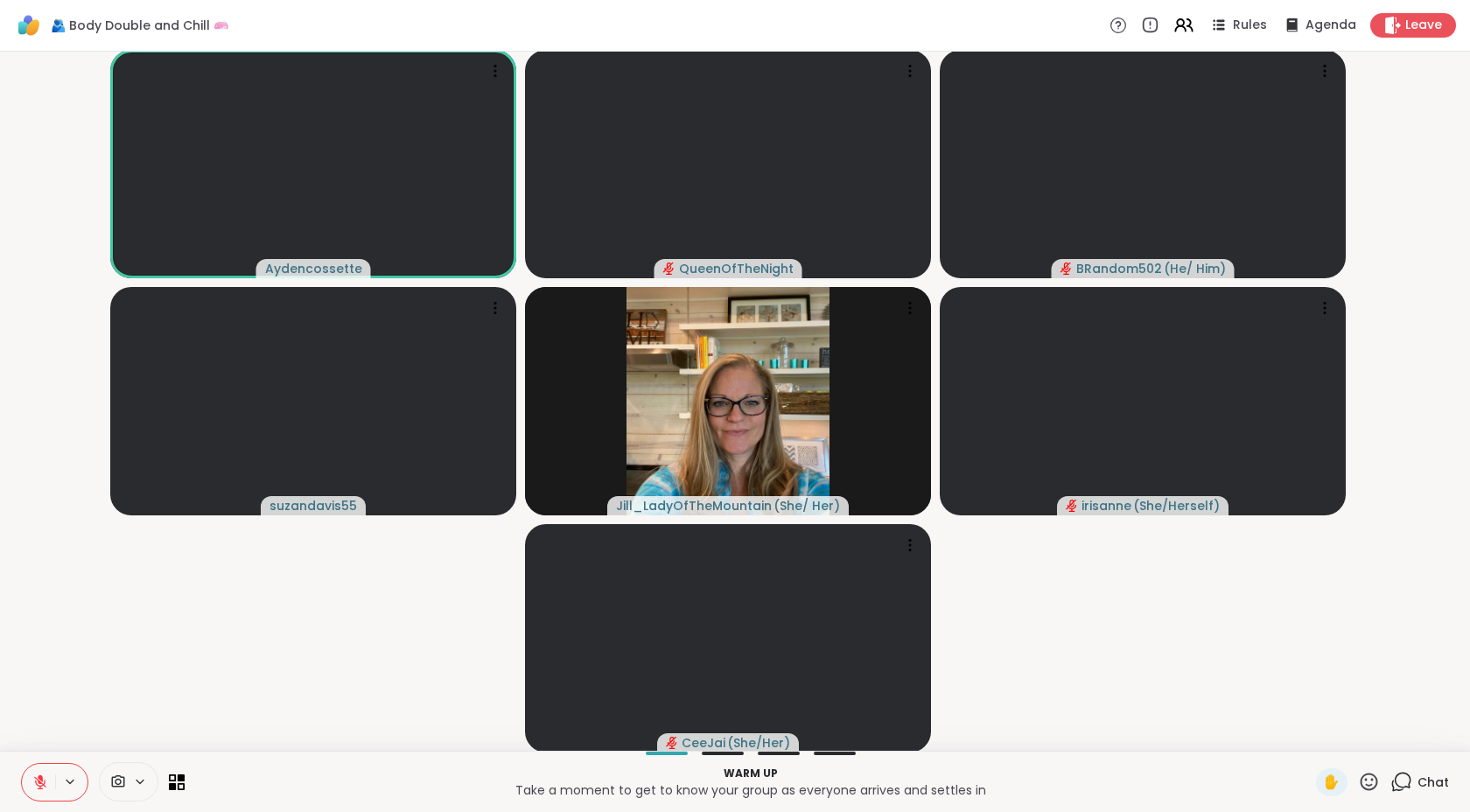 click 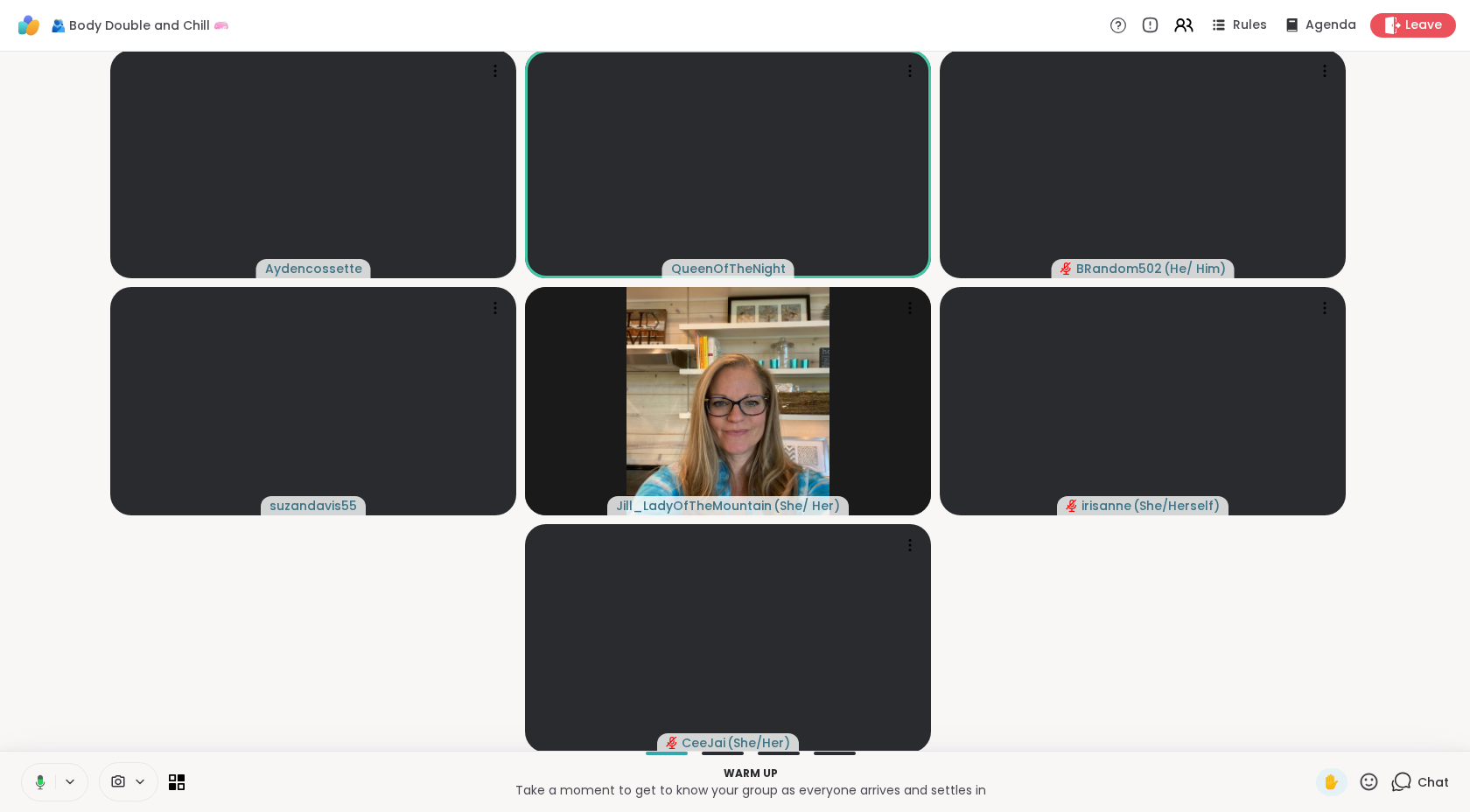 click at bounding box center [37, 782] 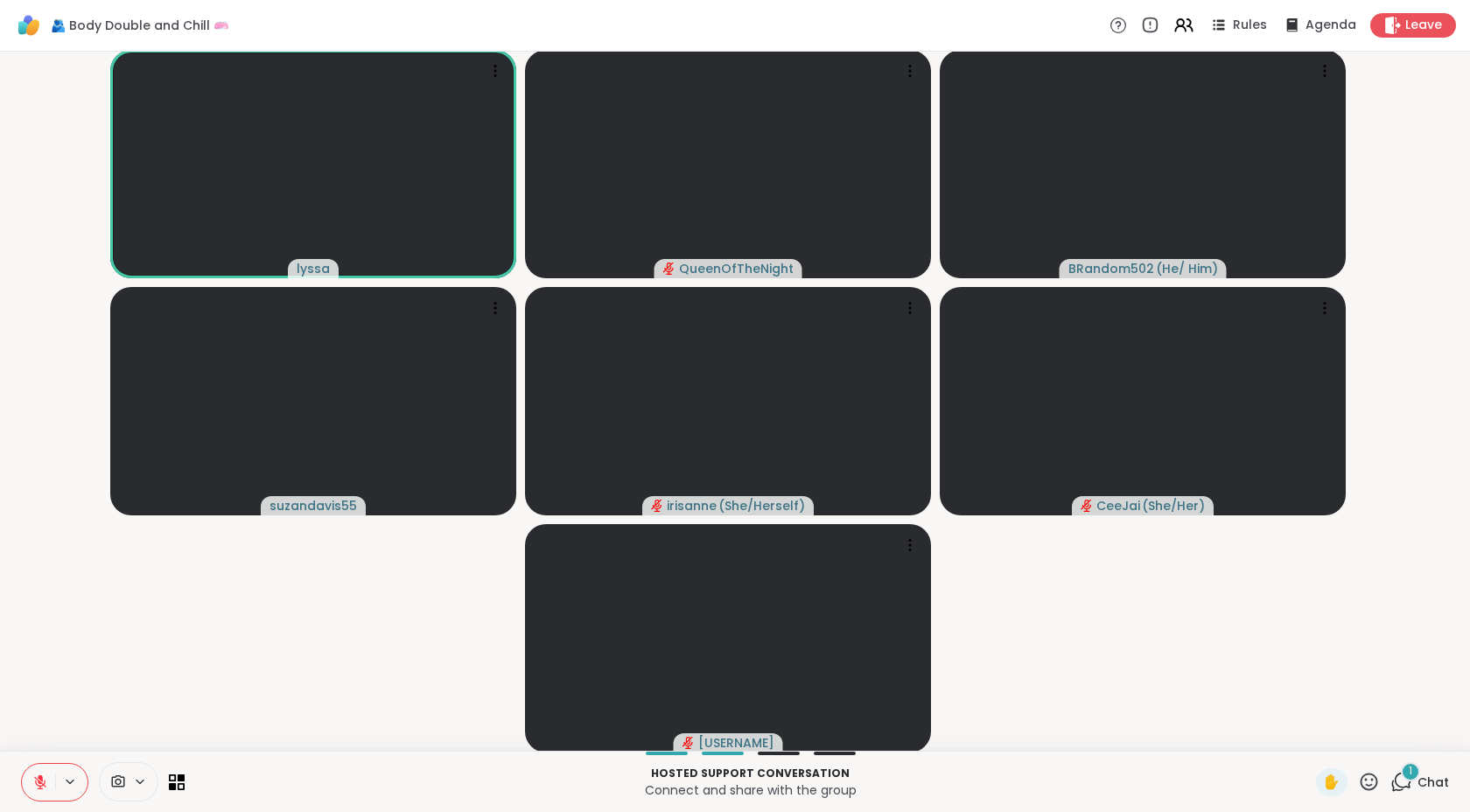 click on "lyssa QueenOfTheNight BRandom502 ( He/ Him ) suzandavis55 irisanne ( She/Herself ) CeeJai ( She/Her ) KimR" at bounding box center [735, 401] 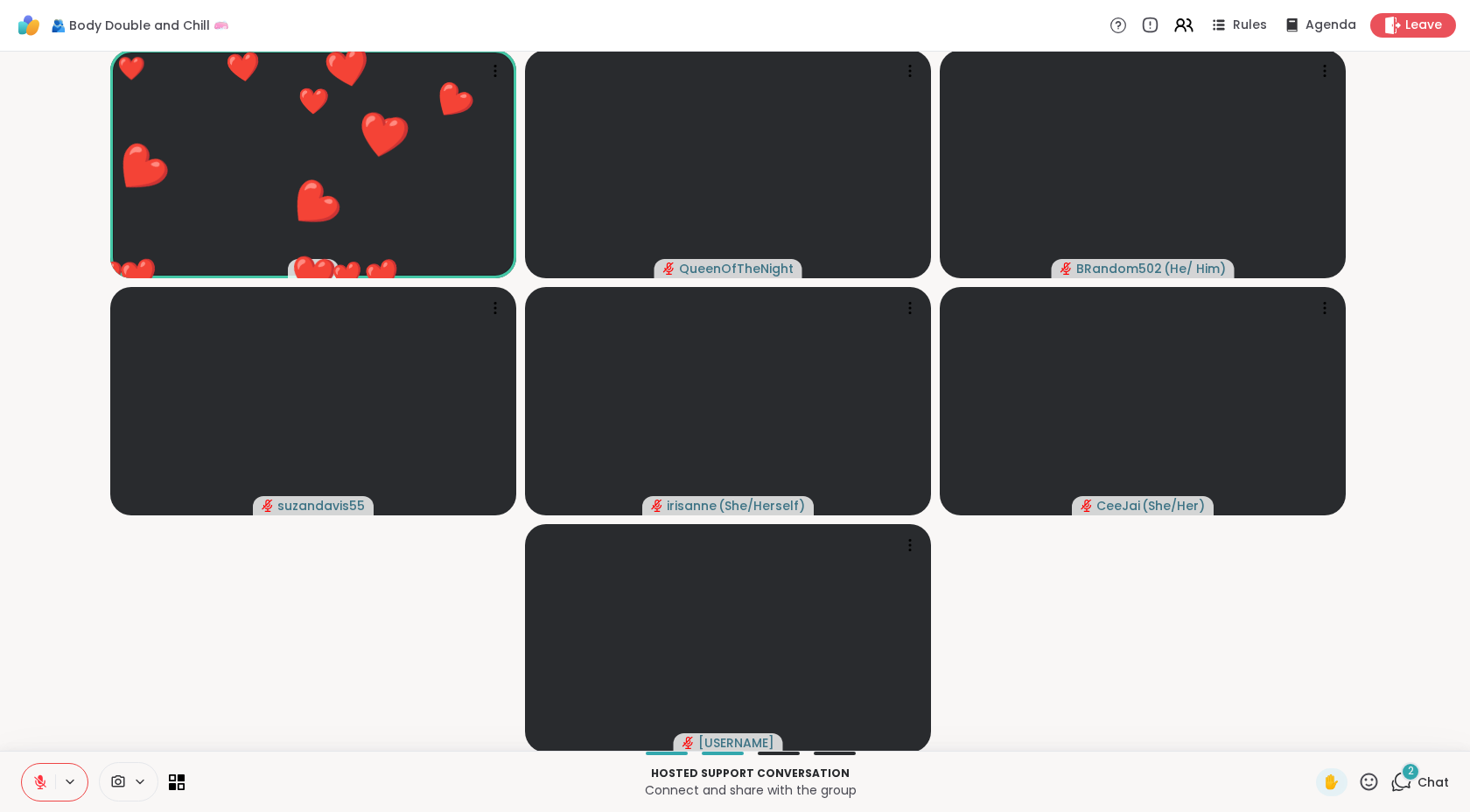 click 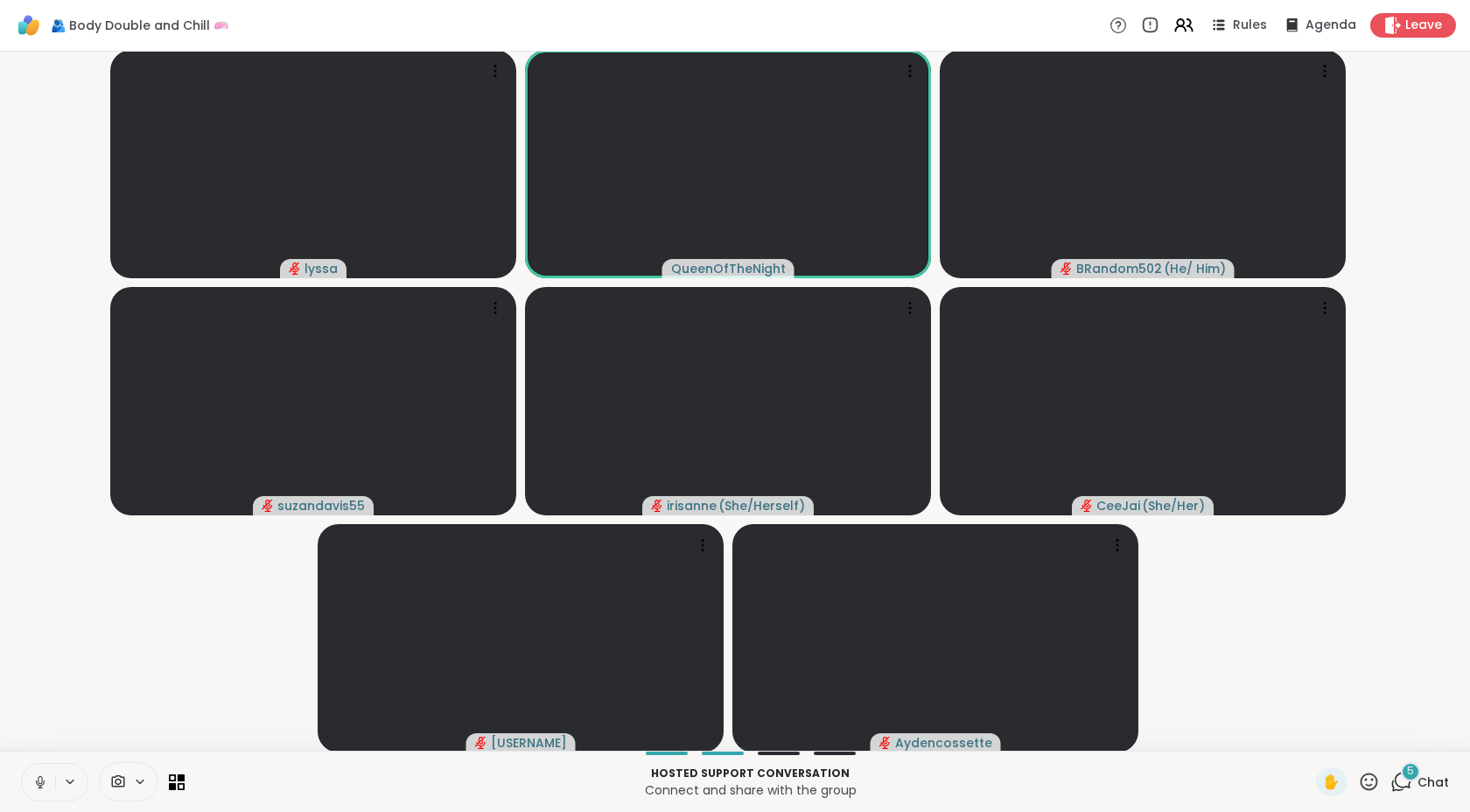 click 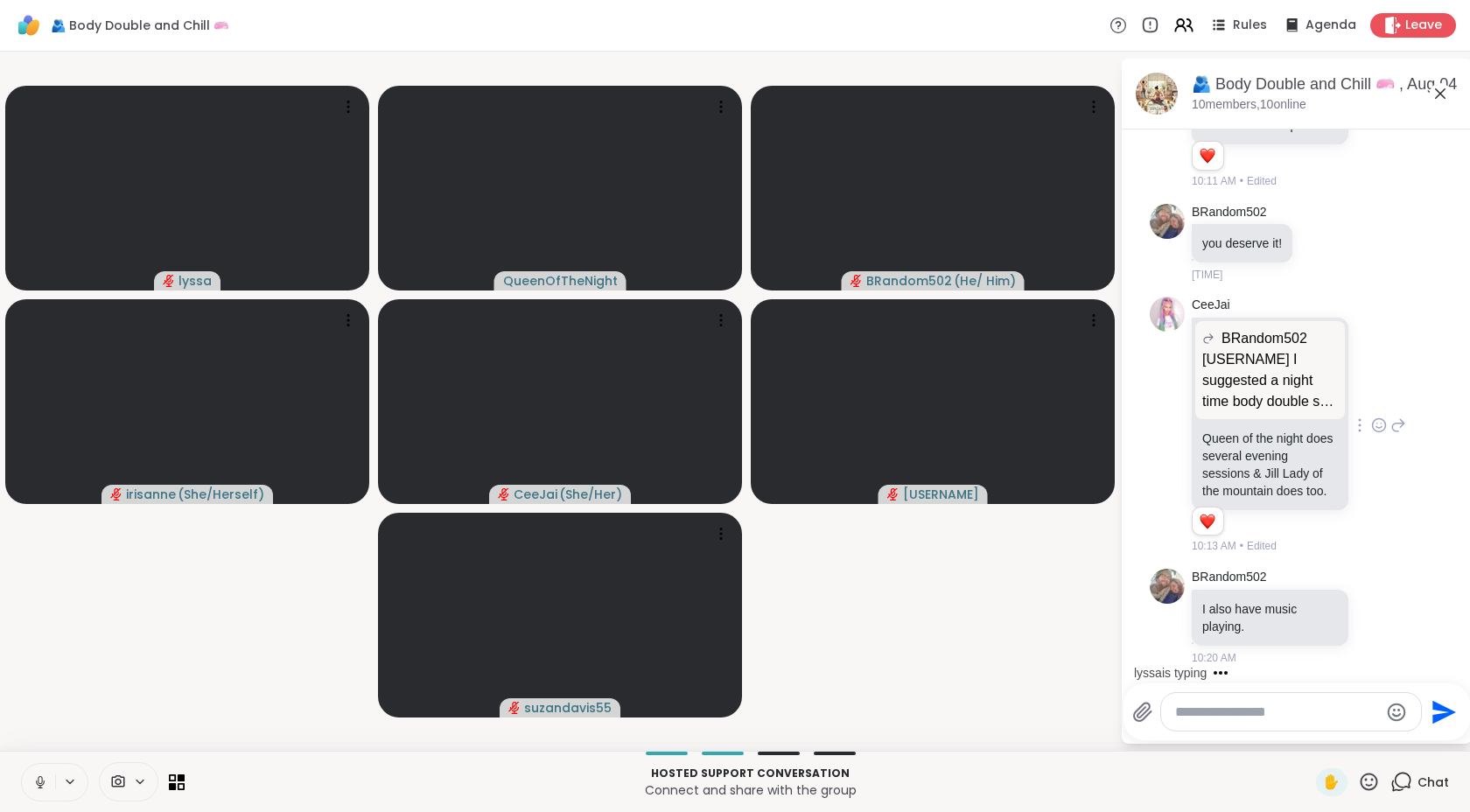 scroll, scrollTop: 794, scrollLeft: 0, axis: vertical 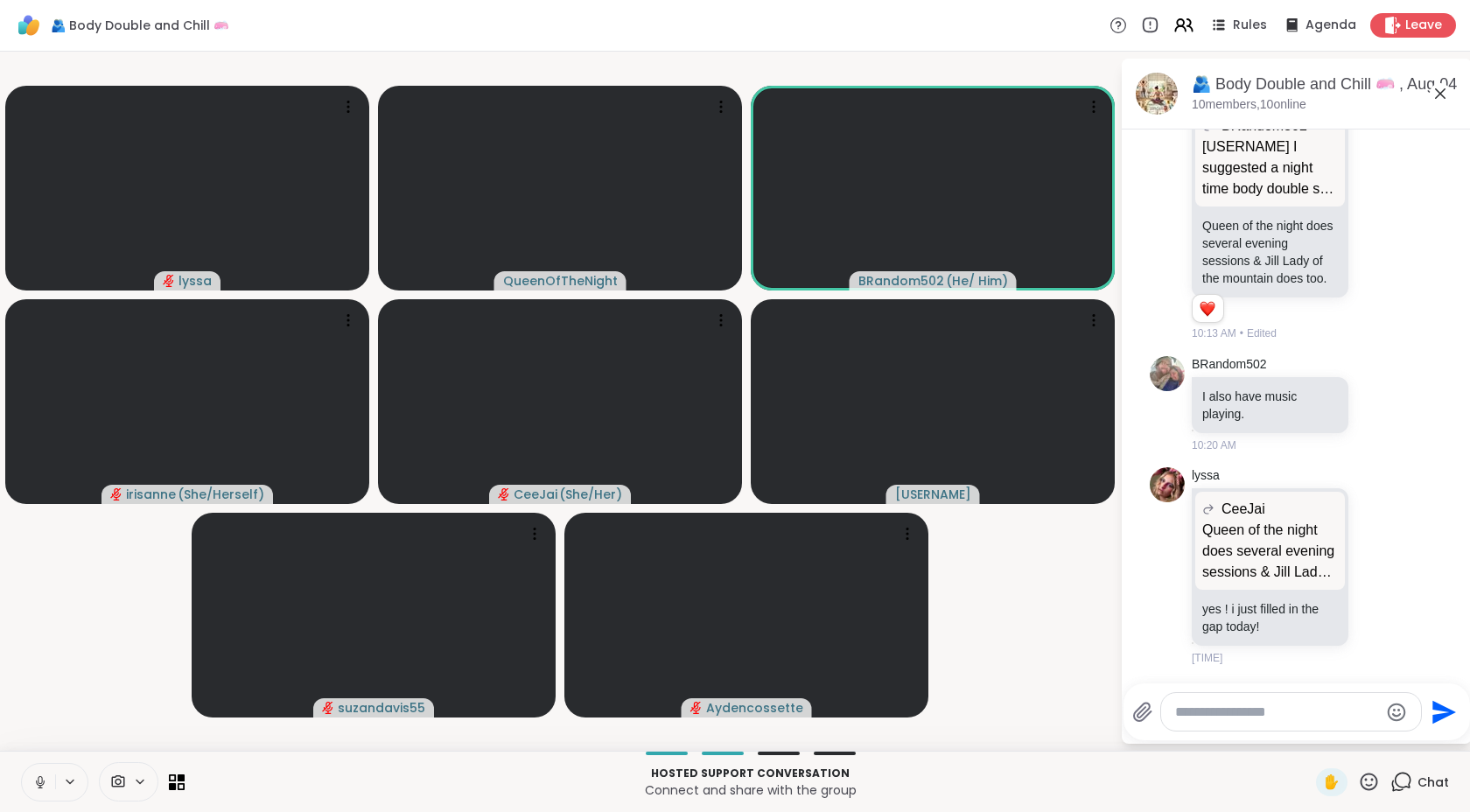 click at bounding box center (1277, 712) 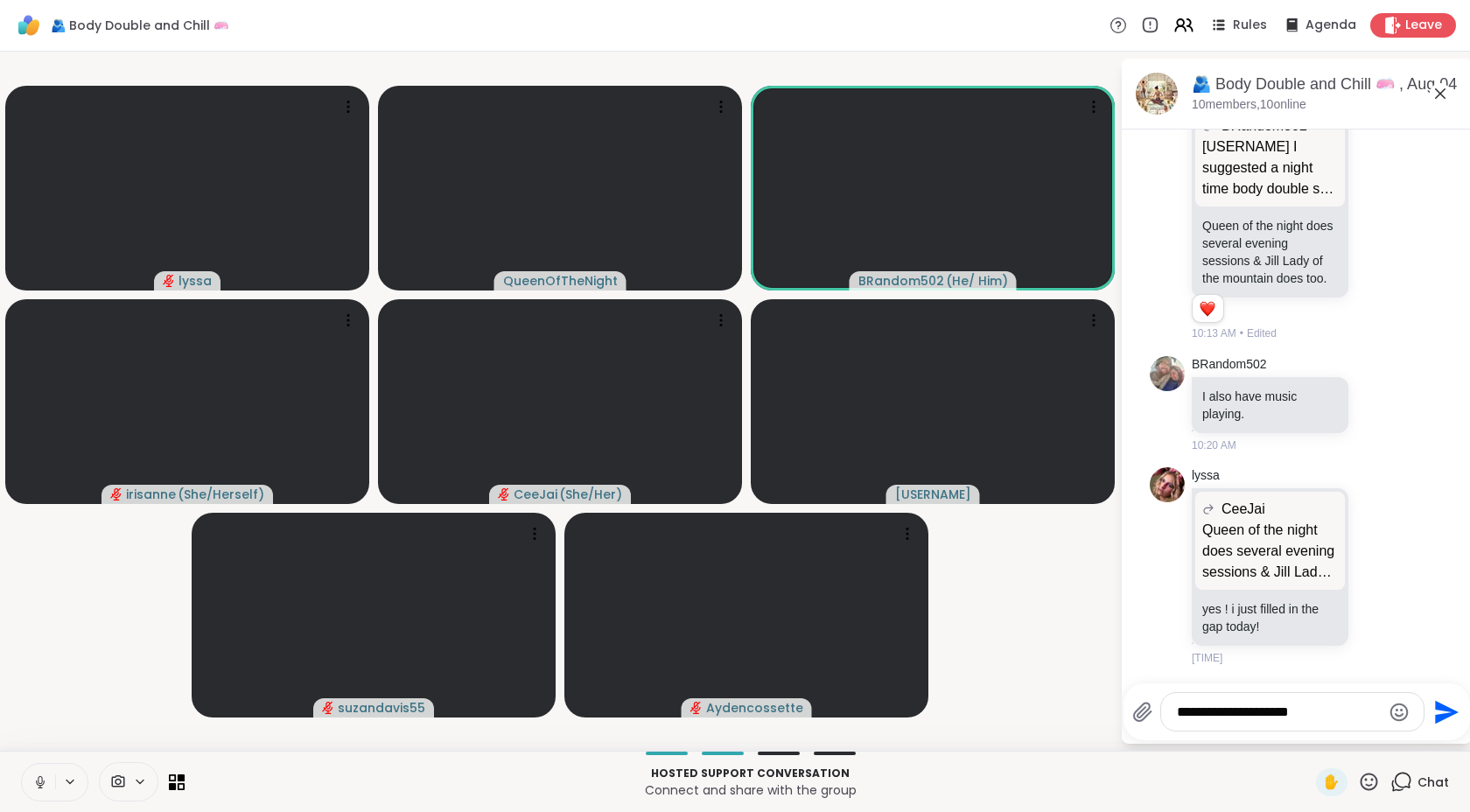 type on "**********" 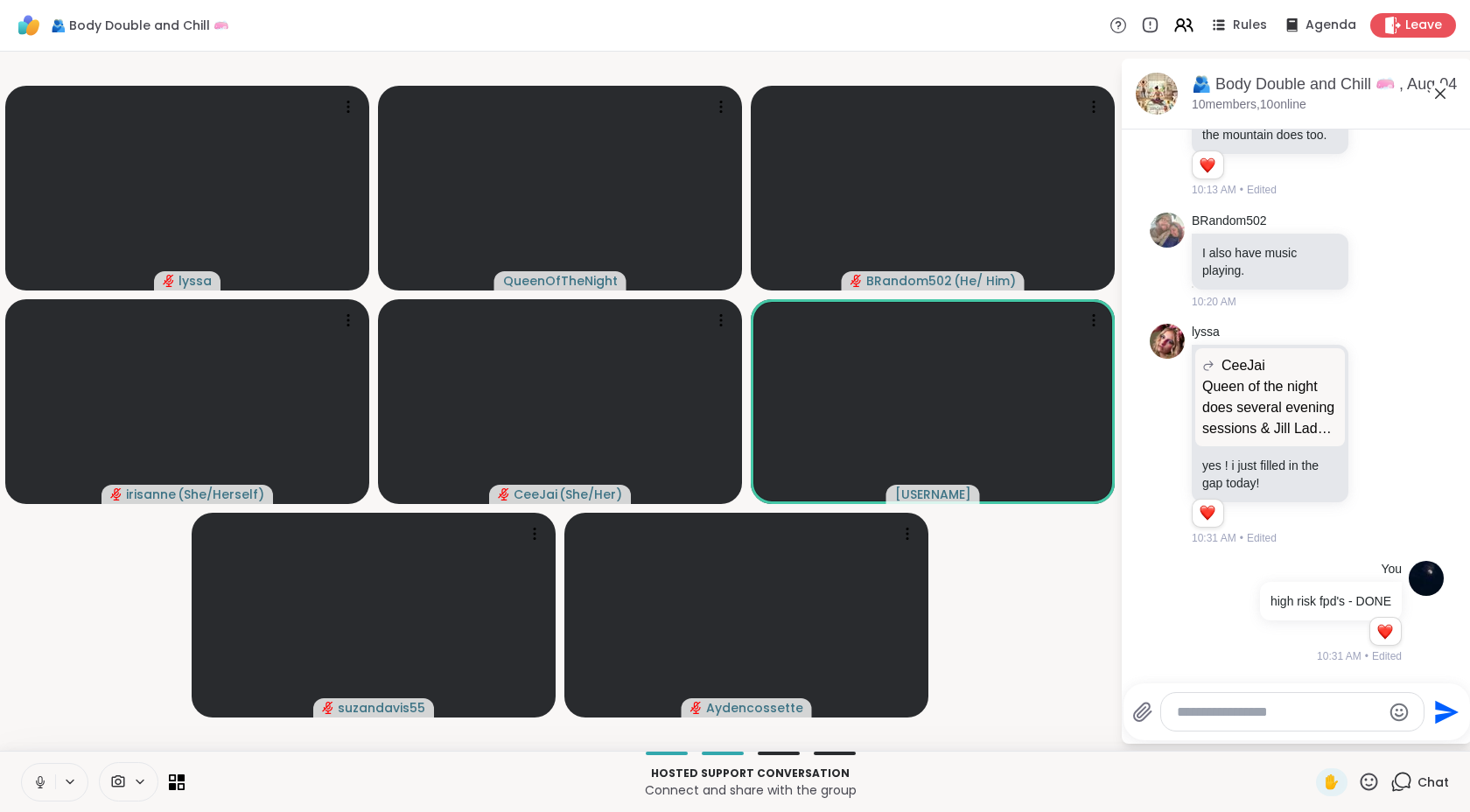 scroll, scrollTop: 954, scrollLeft: 0, axis: vertical 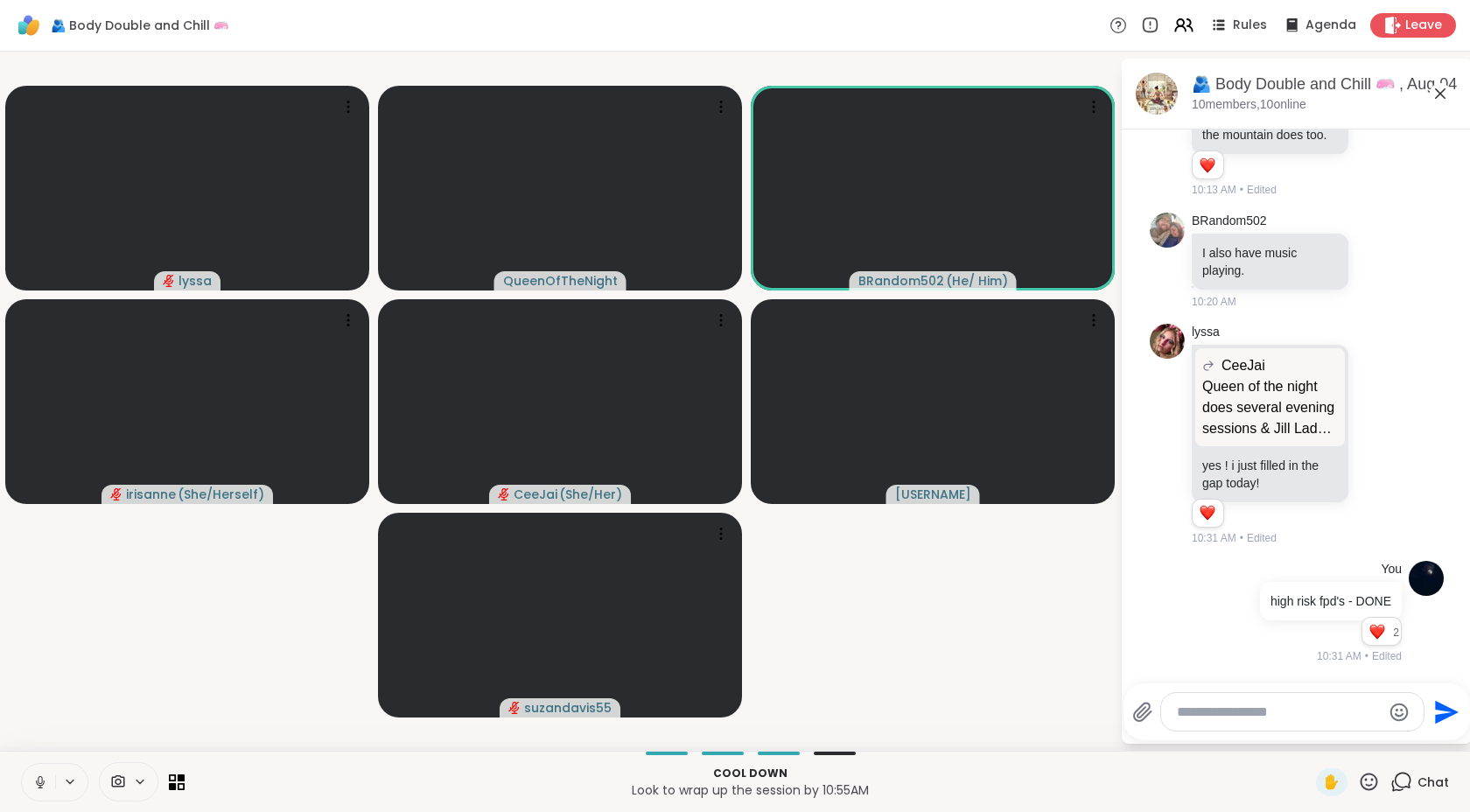 click at bounding box center [1278, 712] 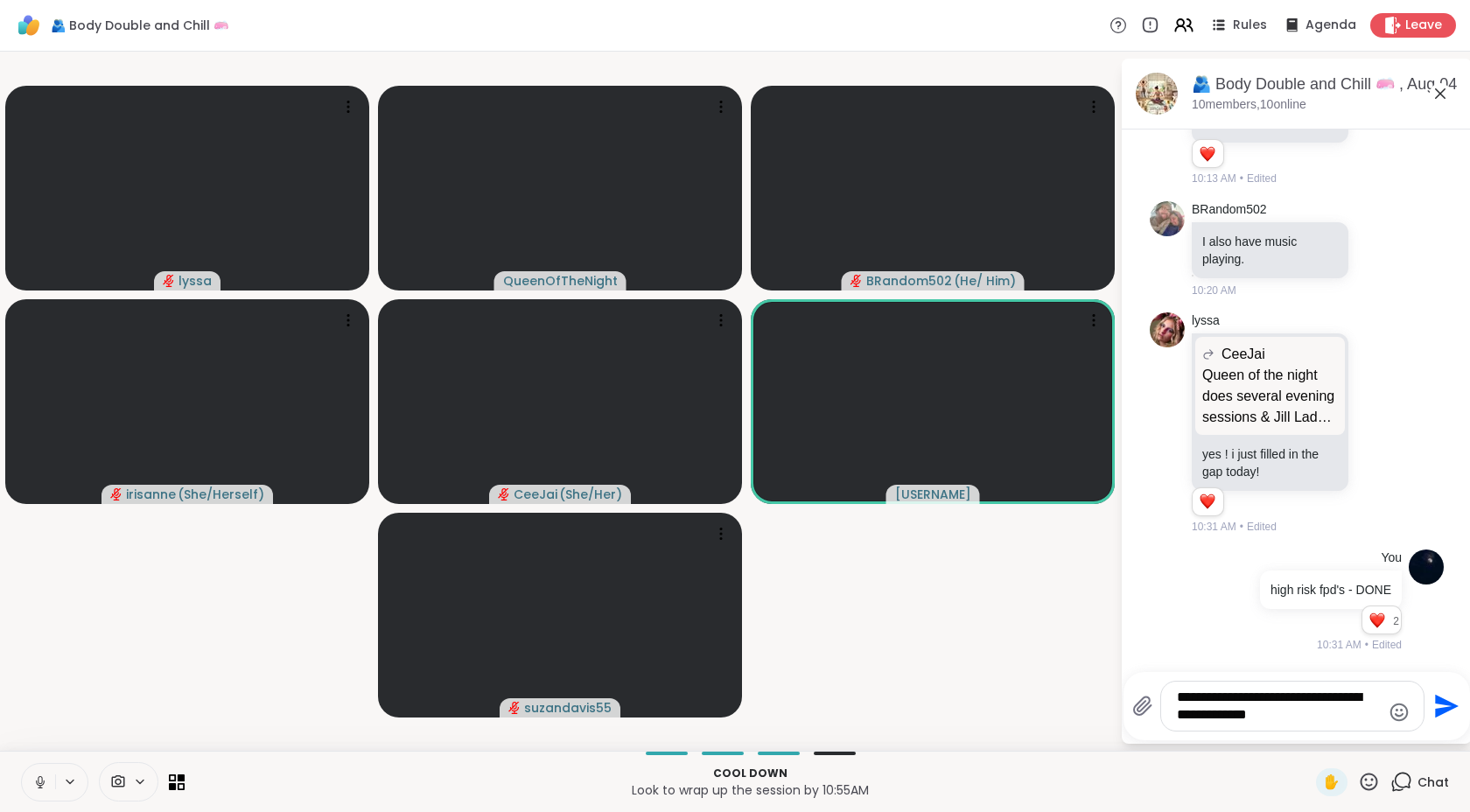 type on "**********" 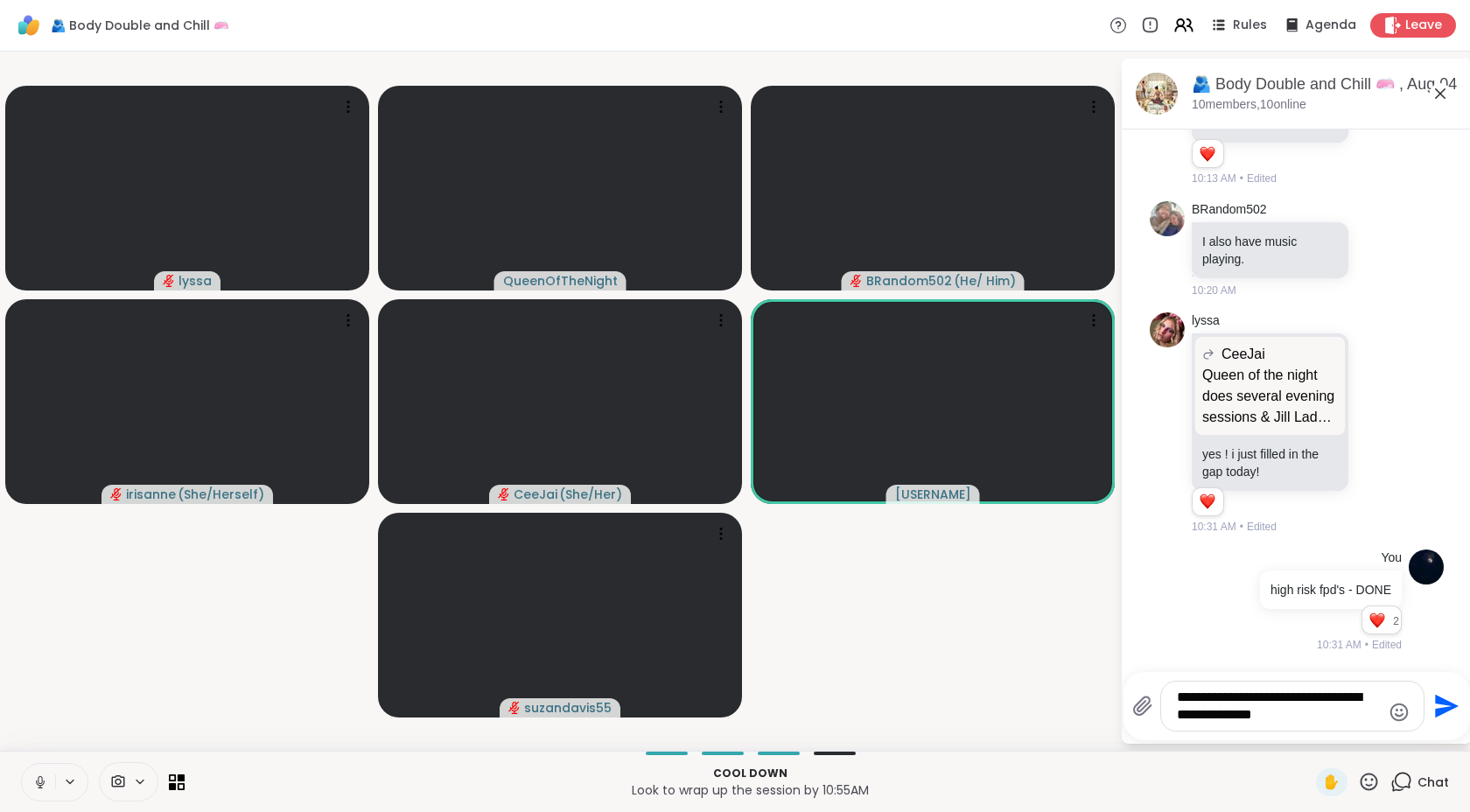 type 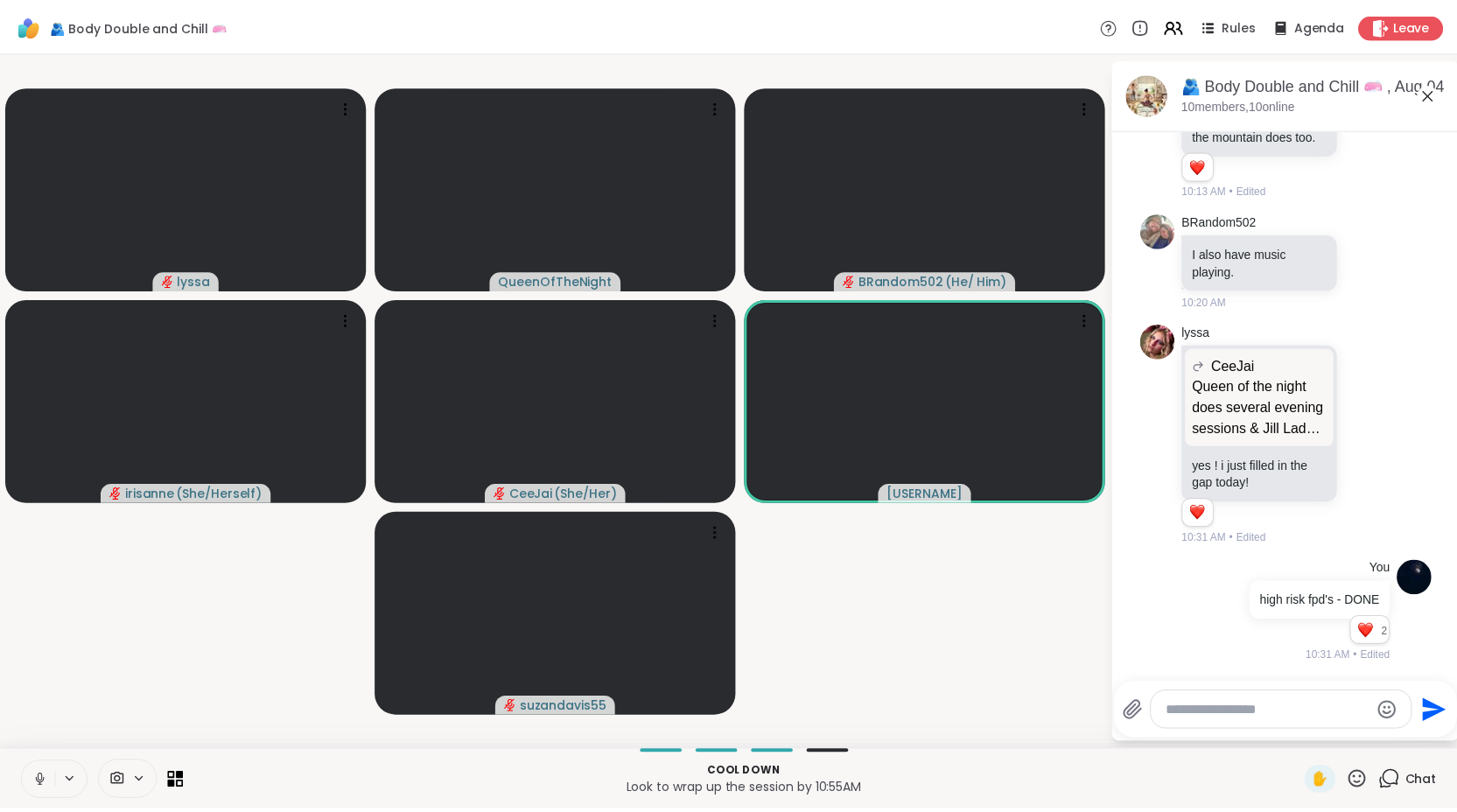 scroll, scrollTop: 1082, scrollLeft: 0, axis: vertical 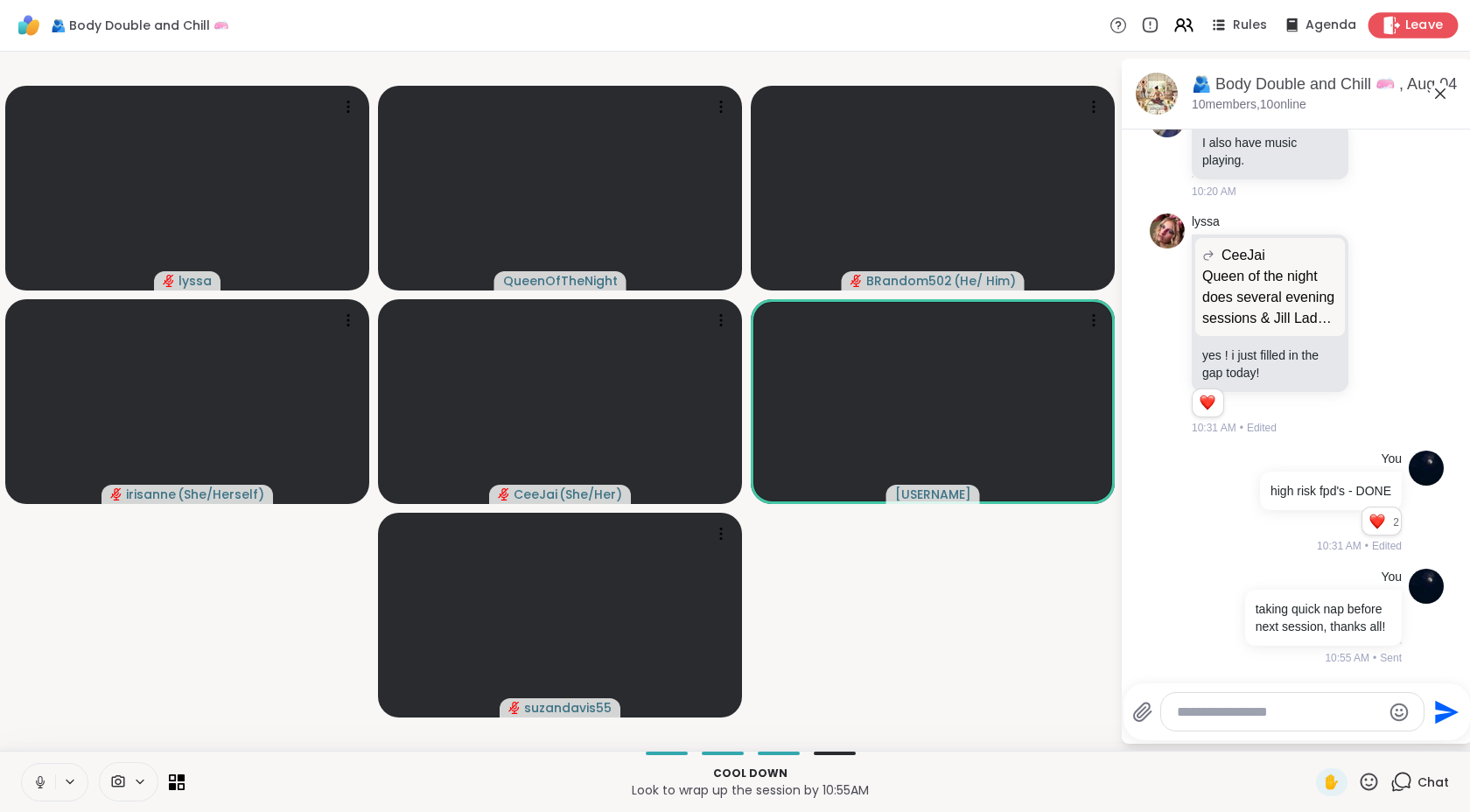 click on "Leave" at bounding box center [1424, 25] 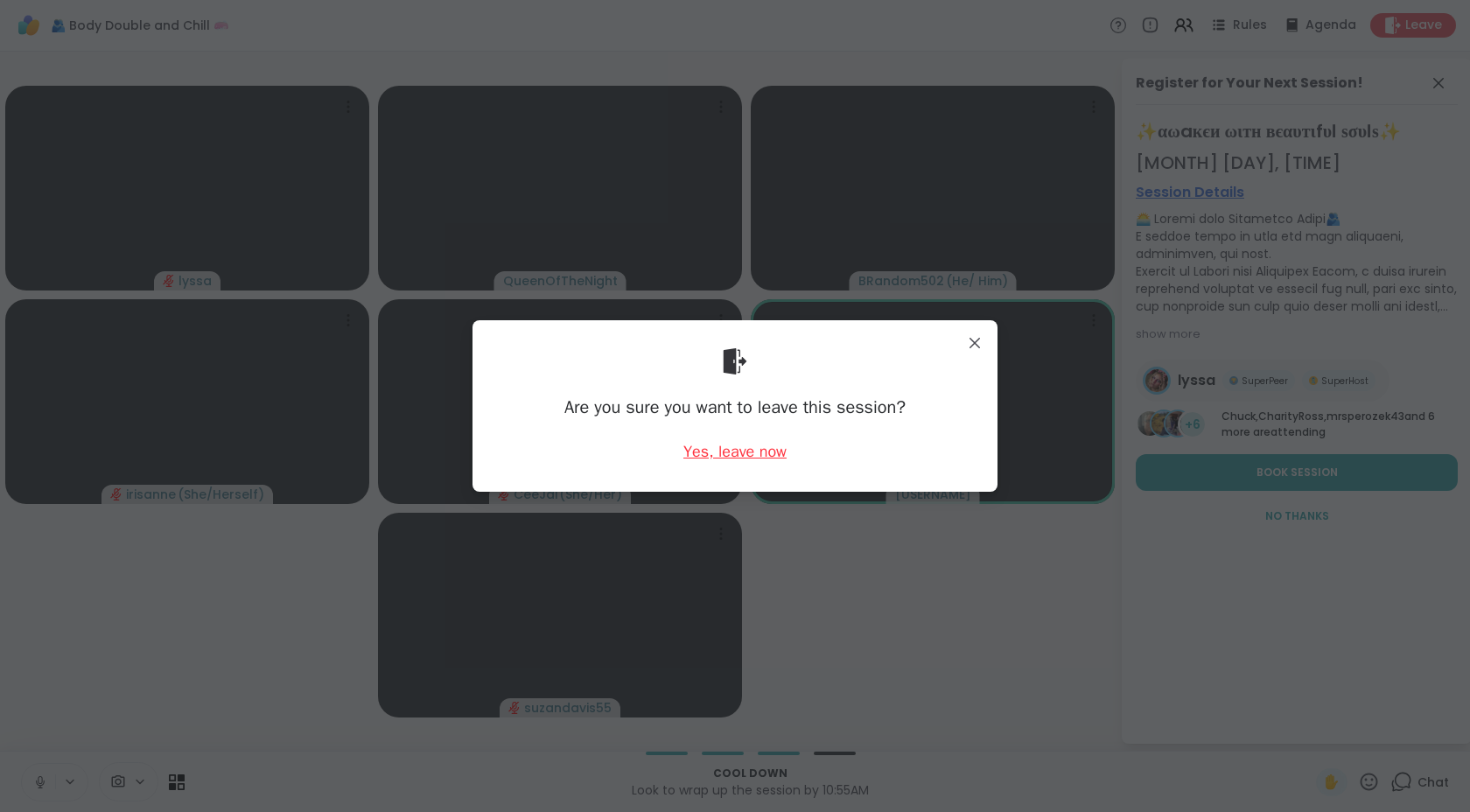click on "Yes, leave now" at bounding box center [735, 452] 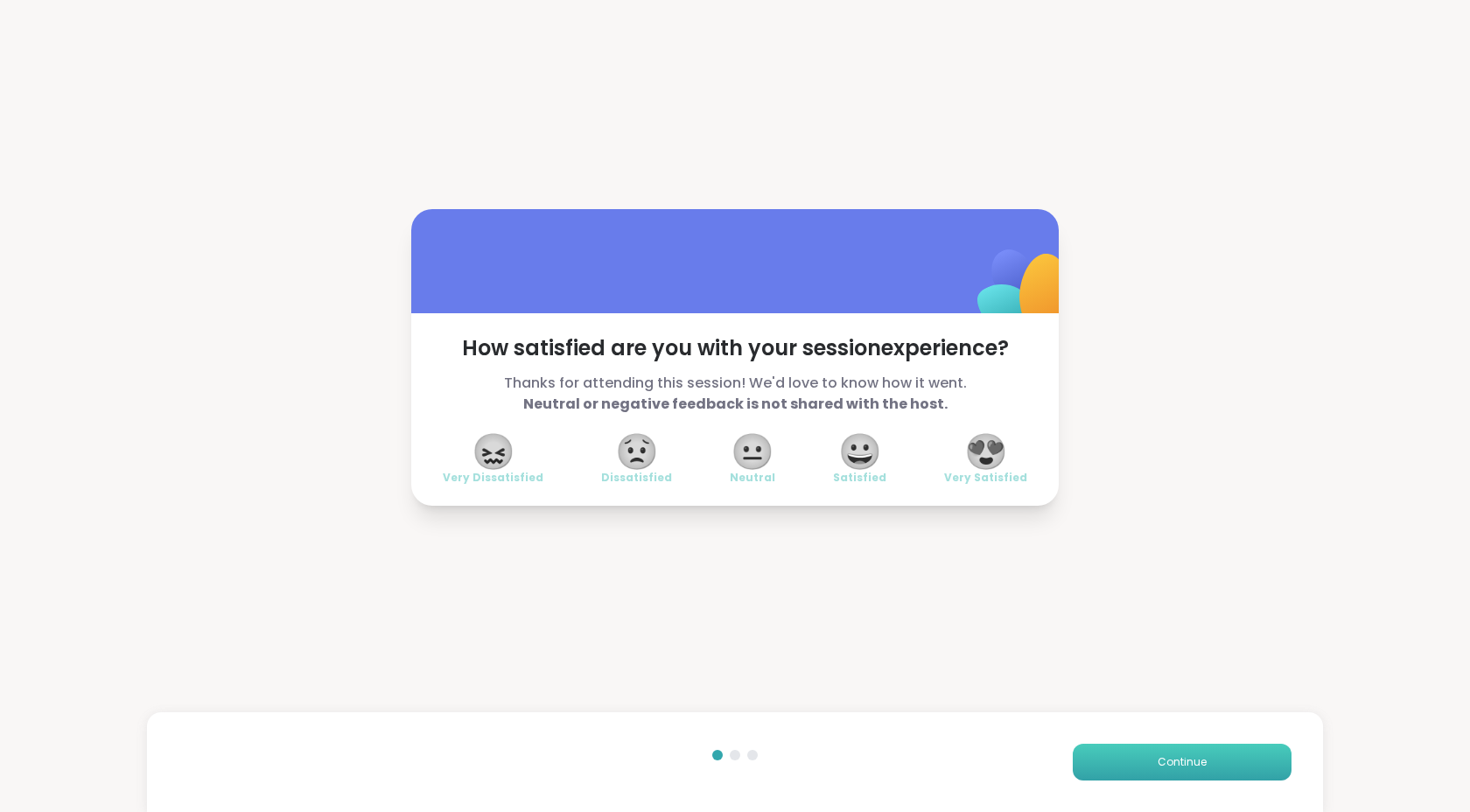 click on "Continue" at bounding box center [1182, 762] 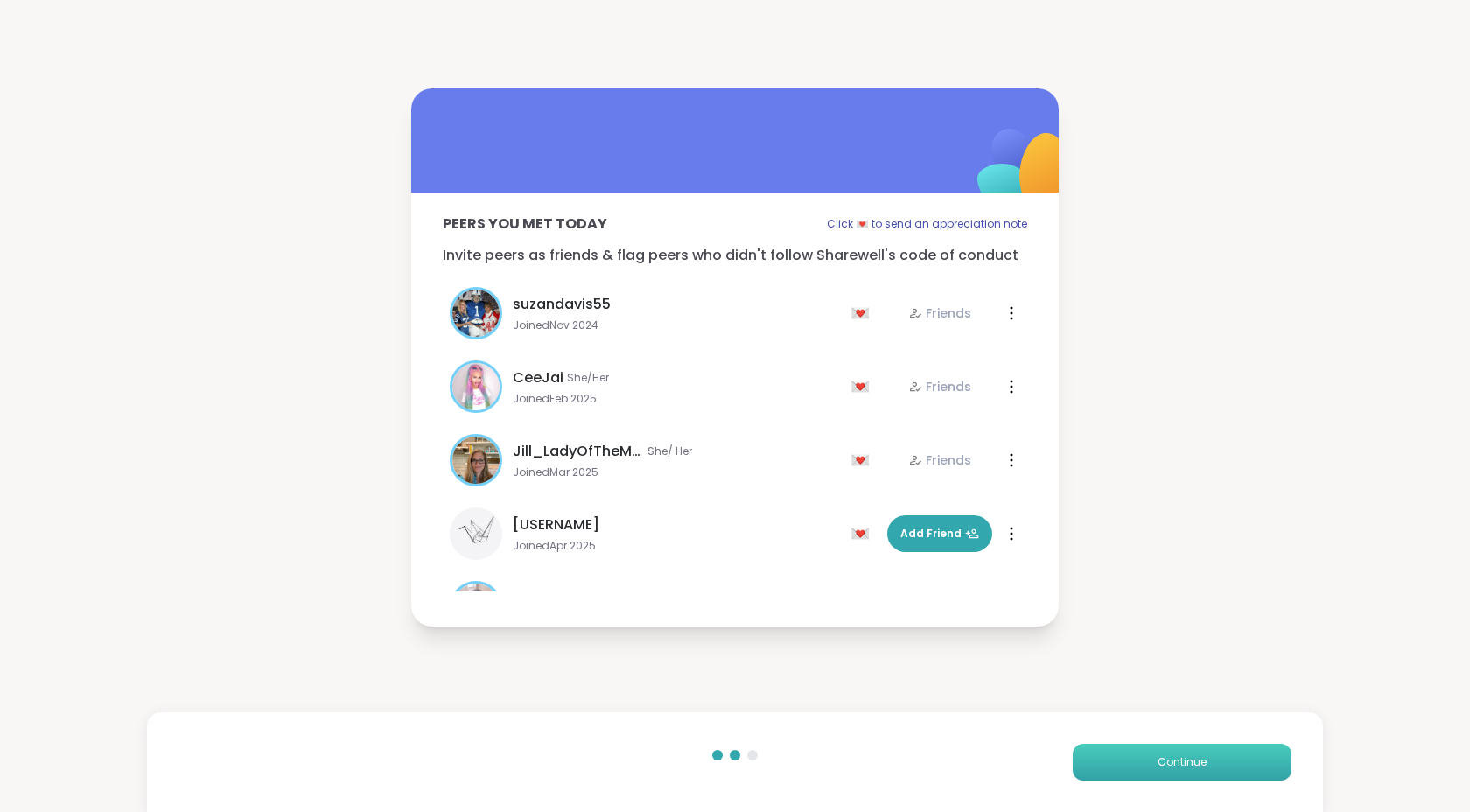 click on "Continue" at bounding box center (1182, 762) 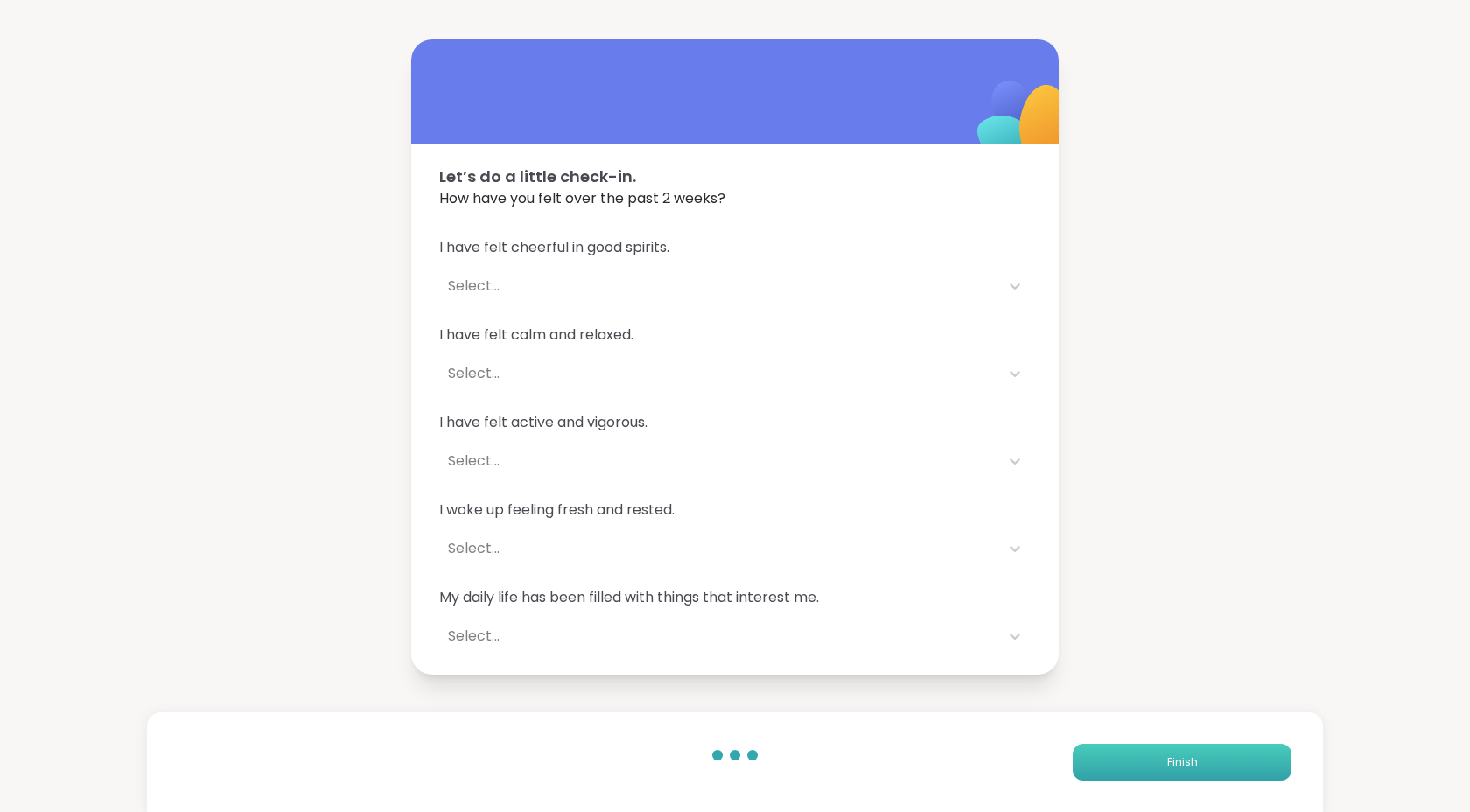 click on "Finish" at bounding box center [1182, 762] 